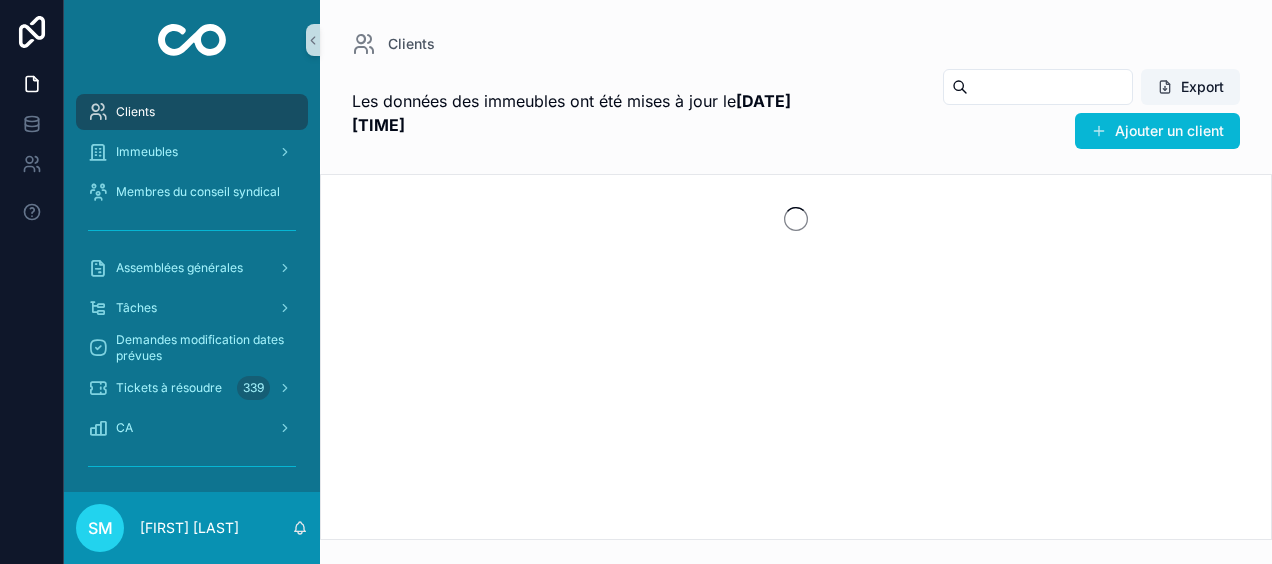 scroll, scrollTop: 0, scrollLeft: 0, axis: both 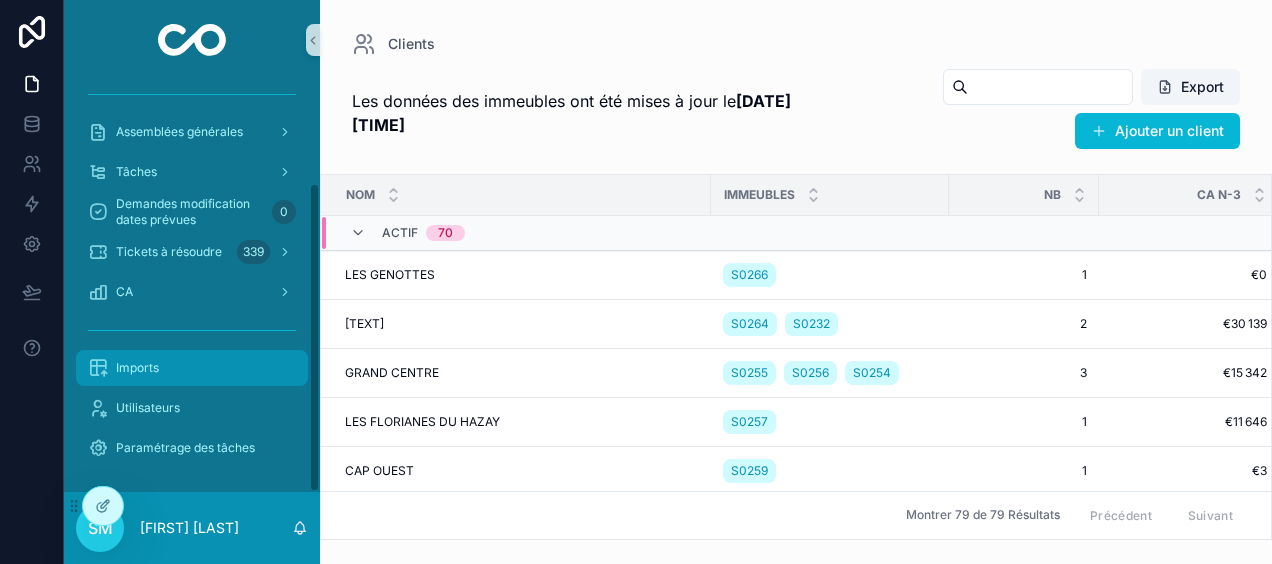 click on "Imports" at bounding box center (137, 368) 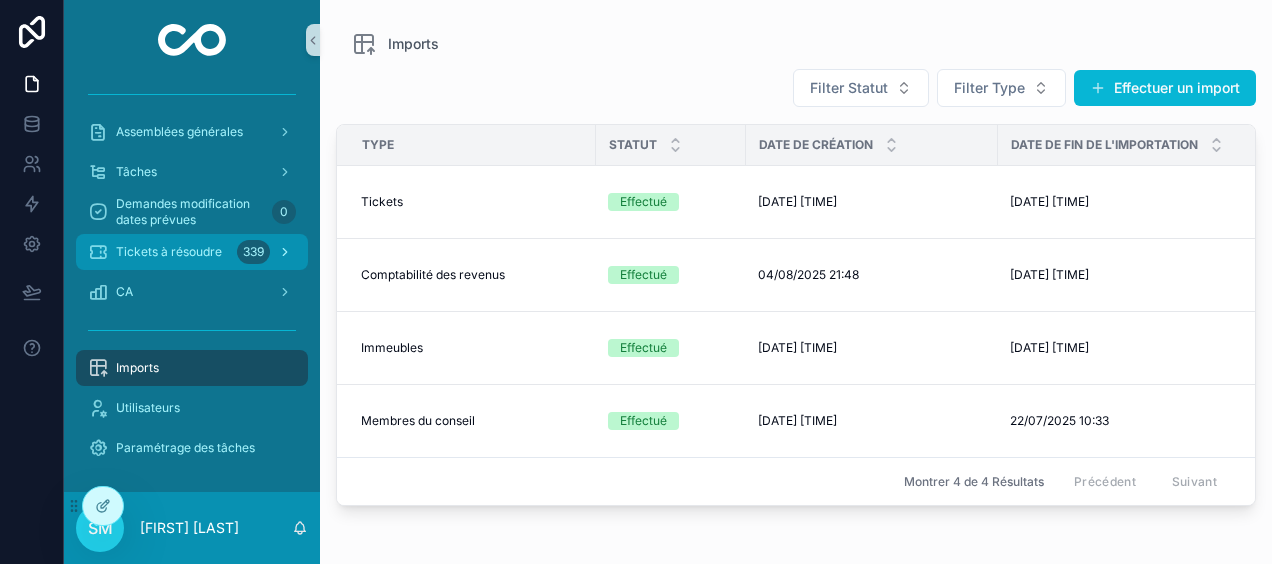 click on "Tickets à résoudre" at bounding box center (169, 252) 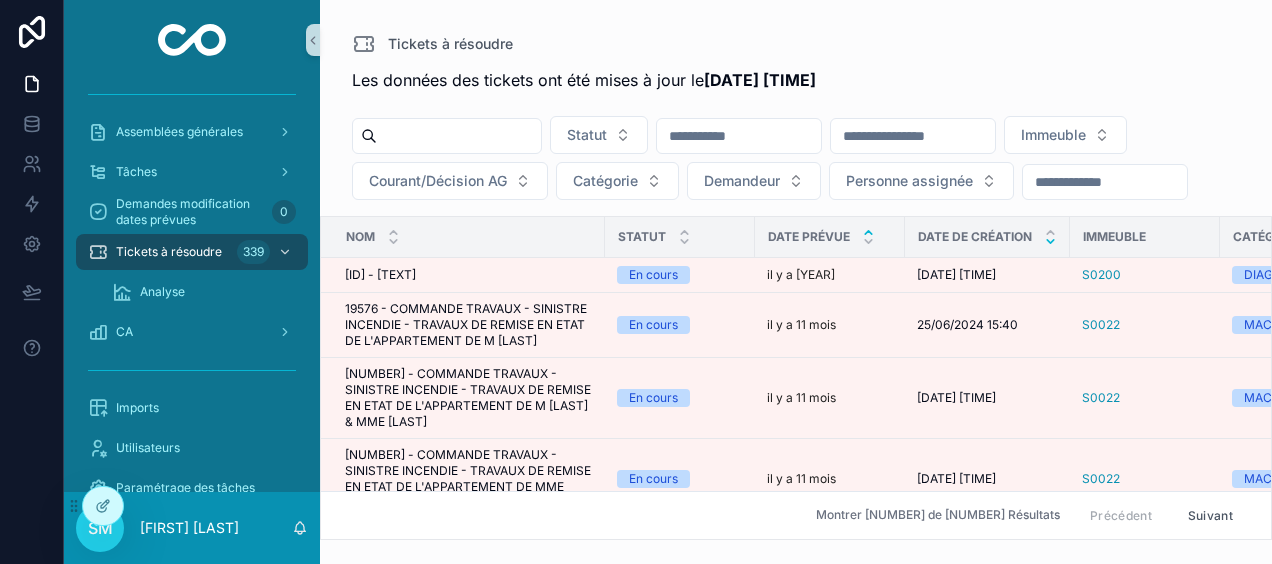click 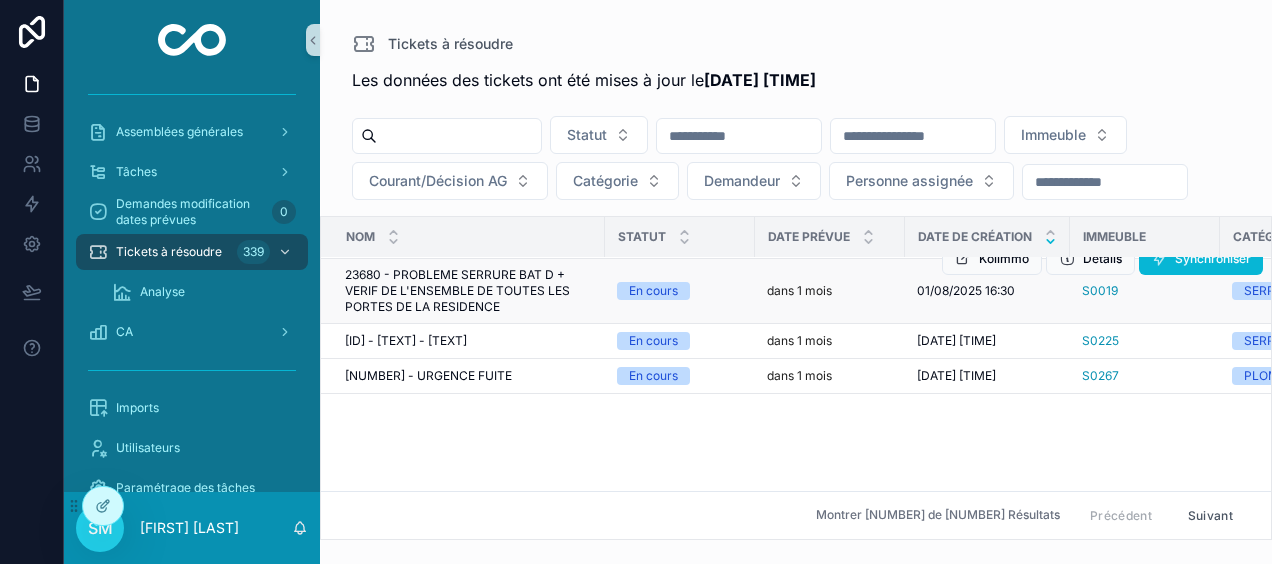 scroll, scrollTop: 0, scrollLeft: 0, axis: both 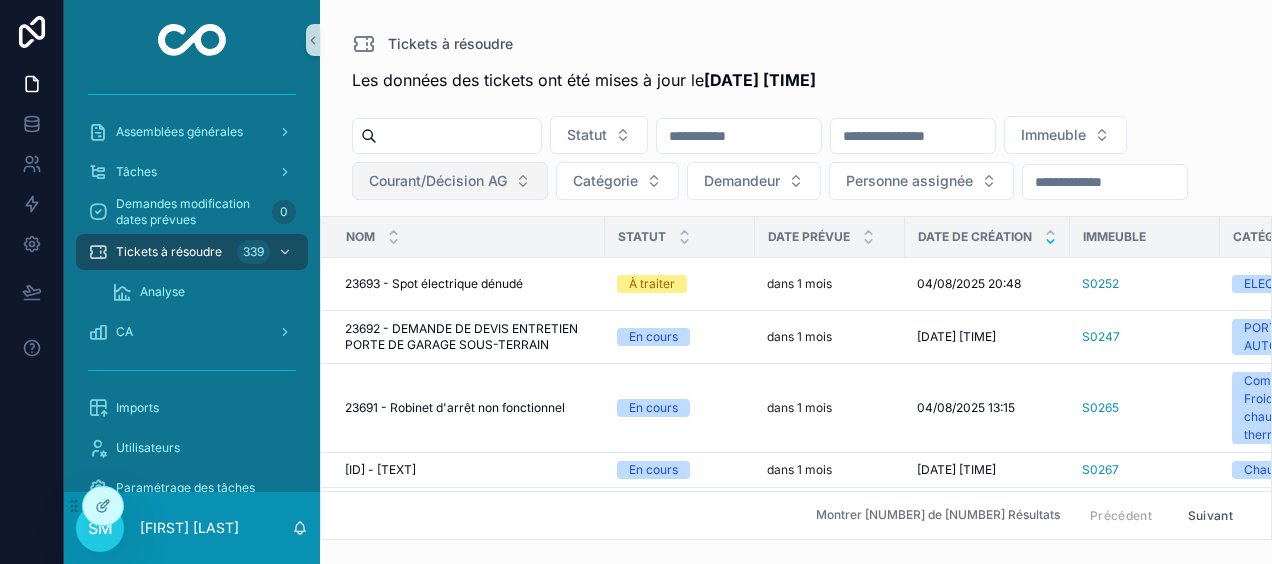 click on "Courant/Décision AG" at bounding box center (438, 181) 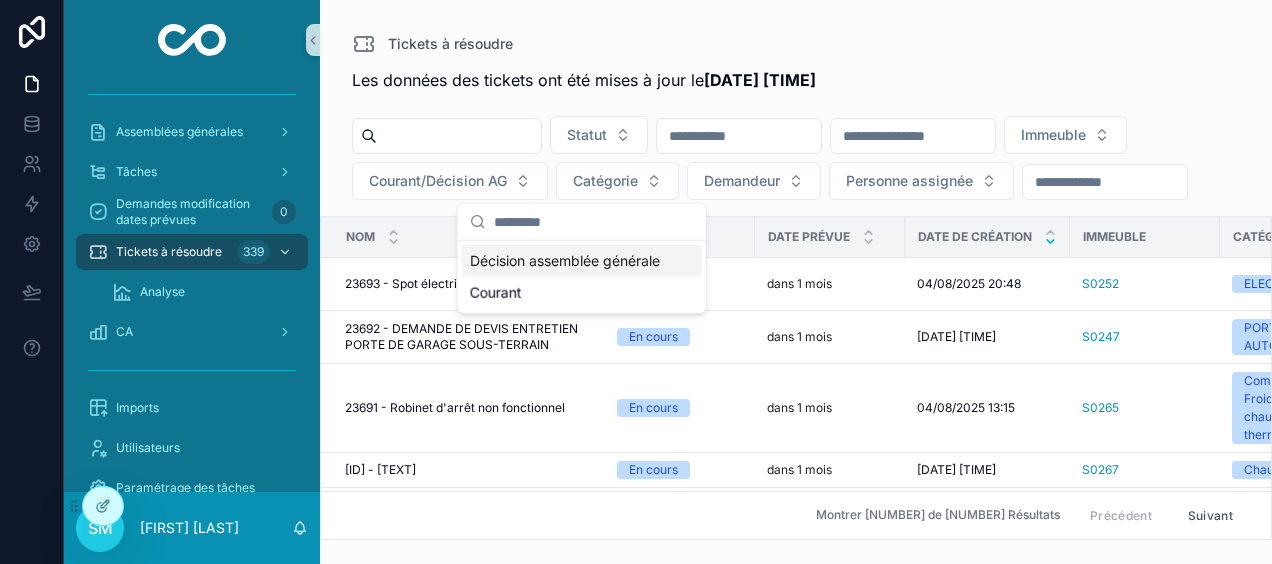 click on "Tickets à résoudre" at bounding box center (796, 44) 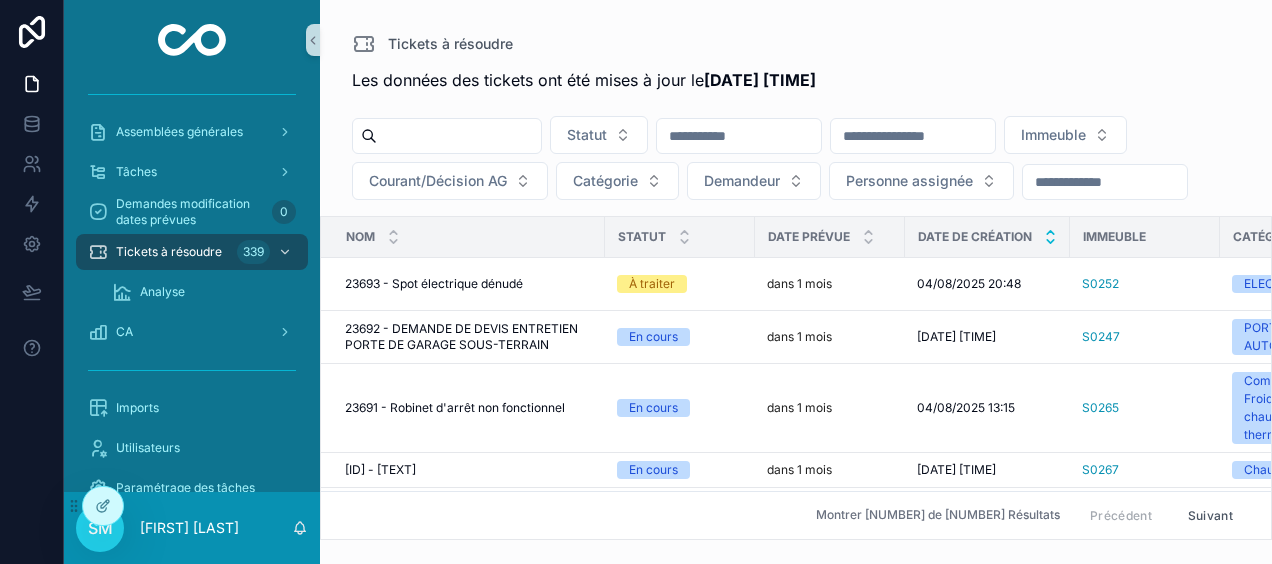 click 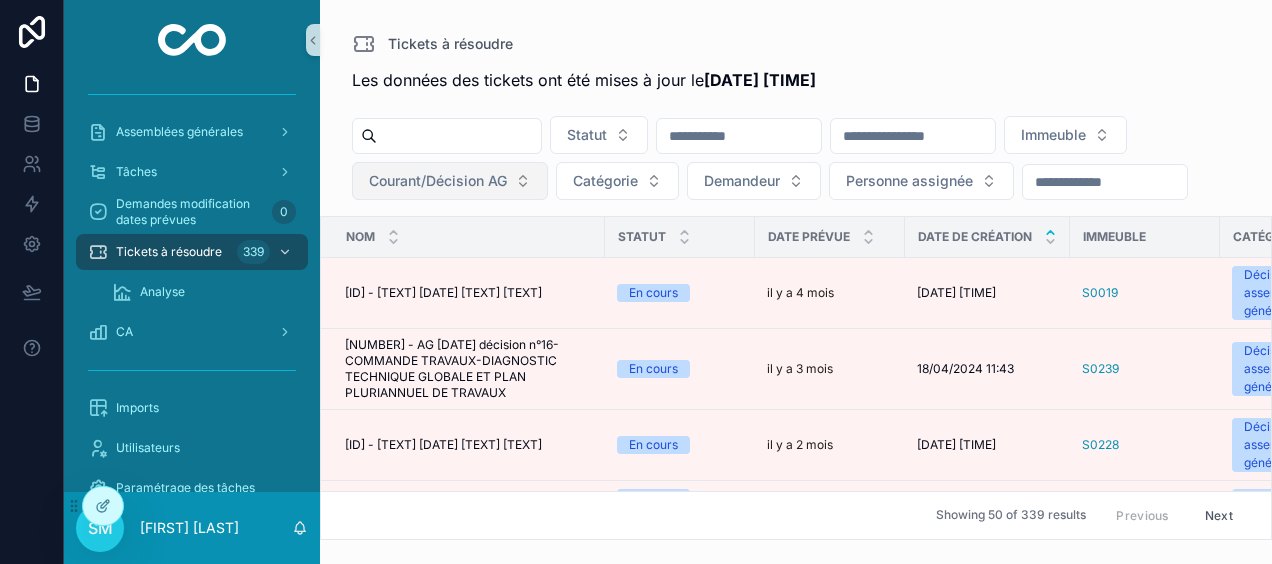 click on "Courant/Décision AG" at bounding box center [438, 181] 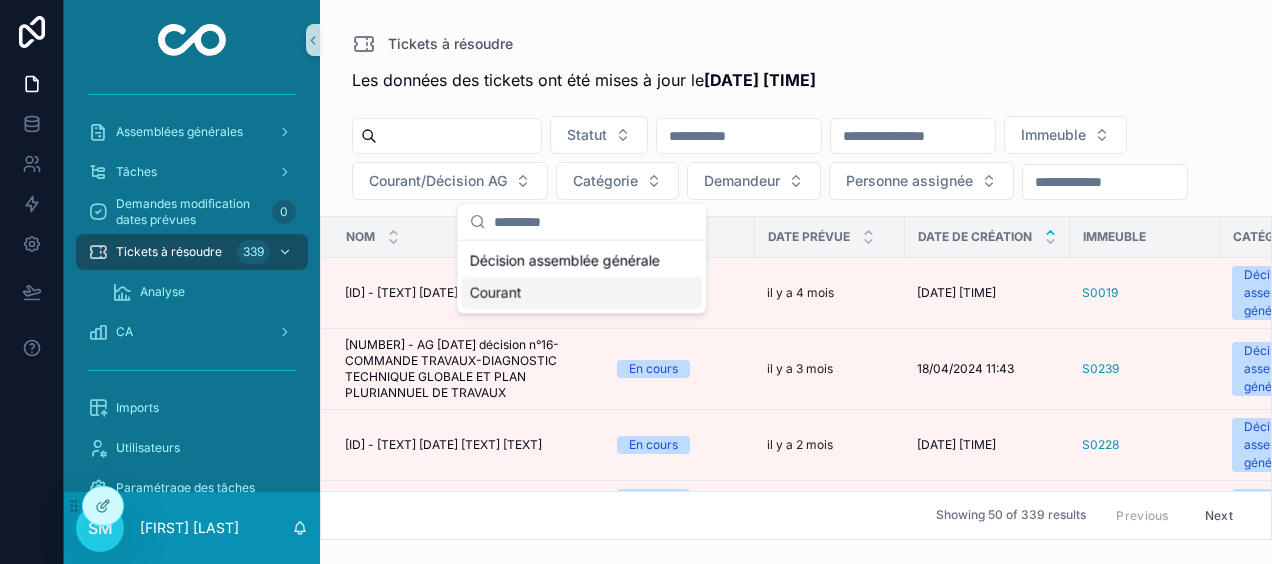 click on "Courant" at bounding box center [582, 293] 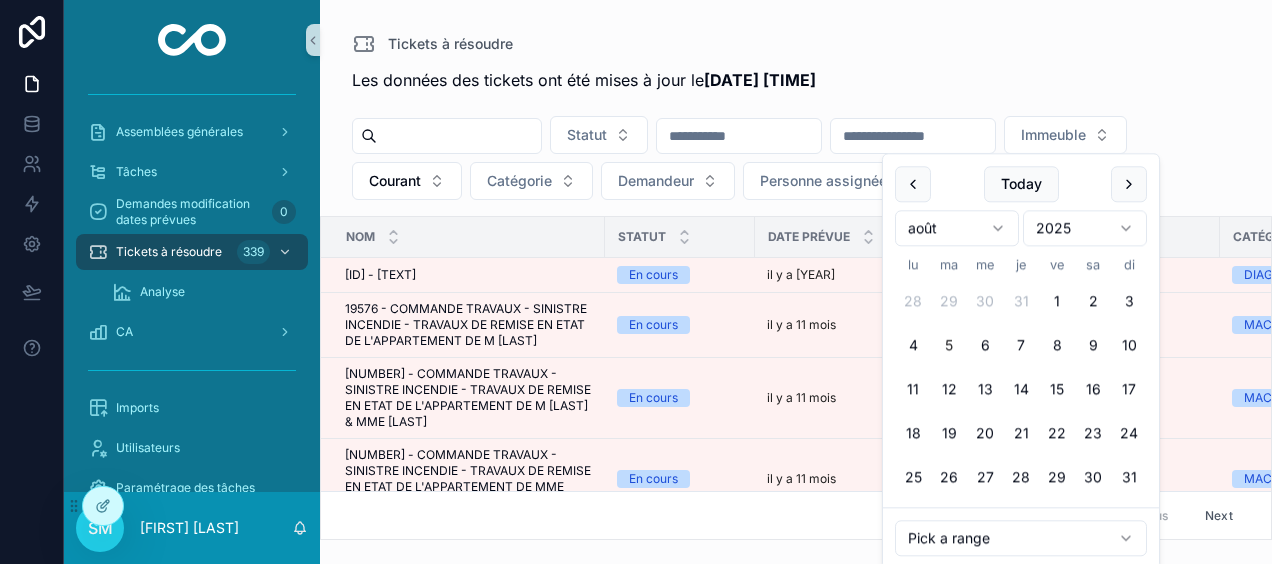 click at bounding box center [913, 136] 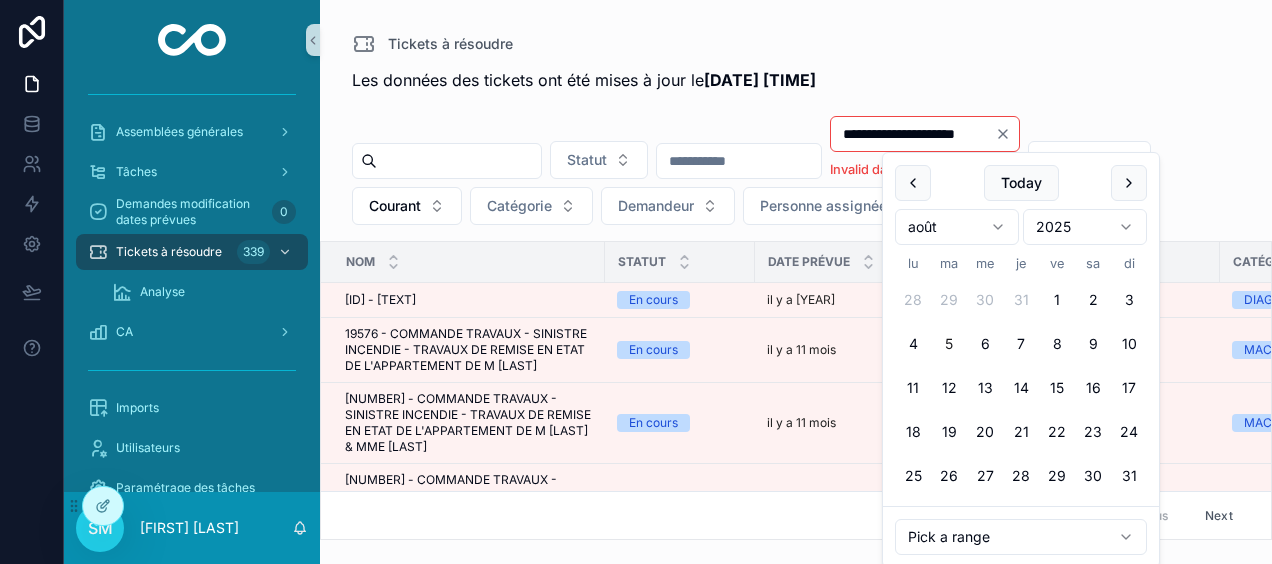 click on "**********" at bounding box center [796, 298] 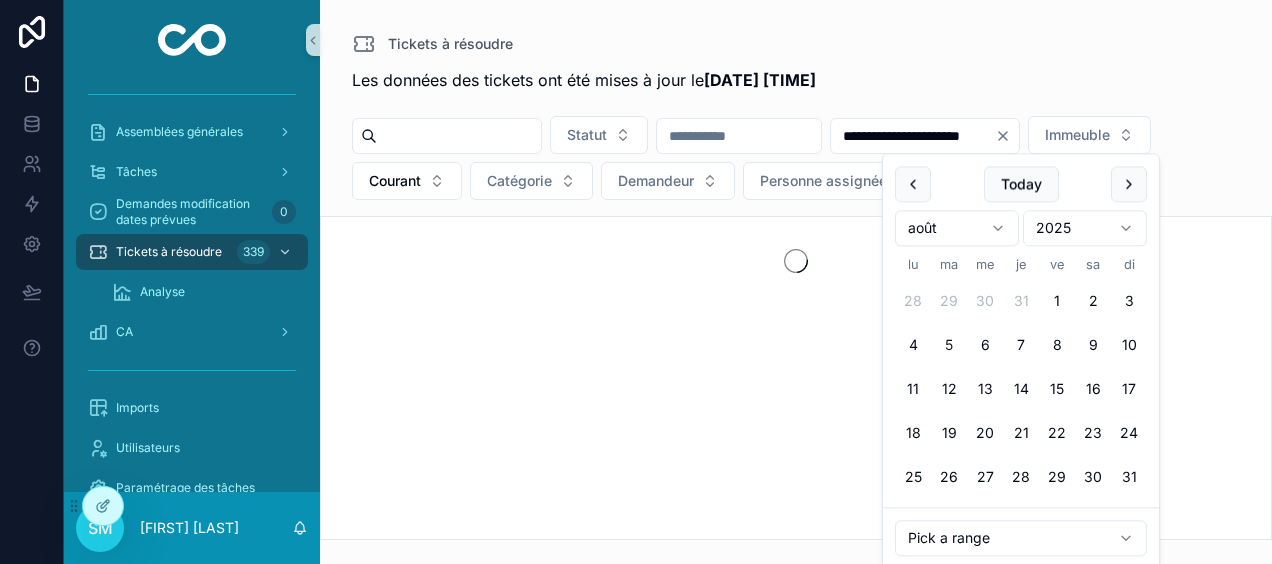 type on "**********" 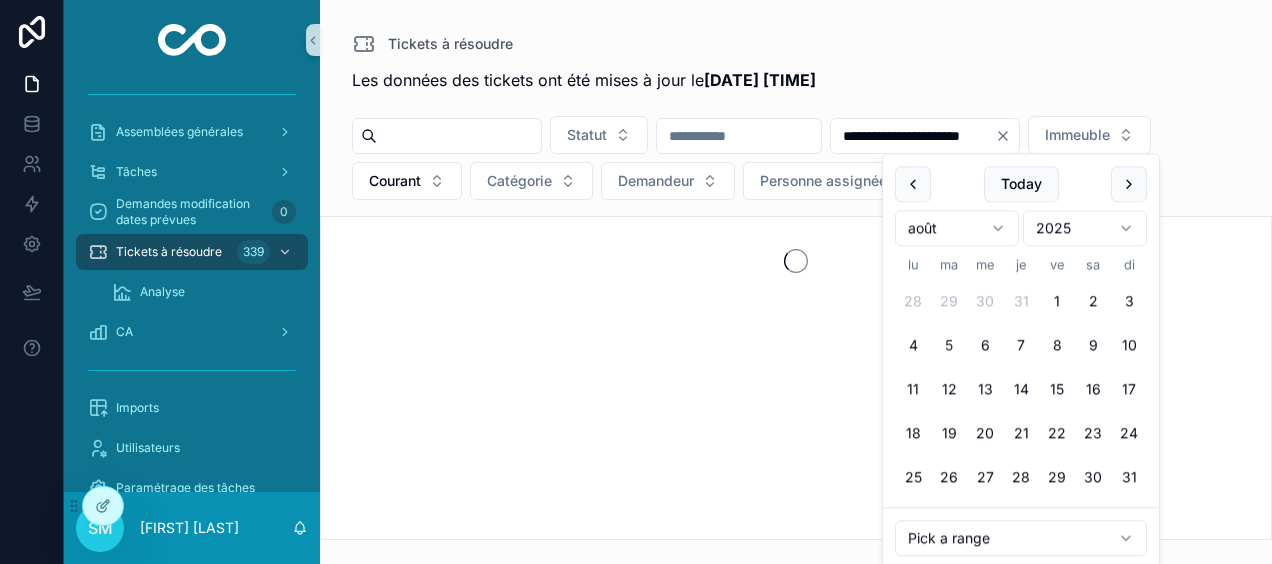 click on "Tickets à résoudre" at bounding box center [796, 44] 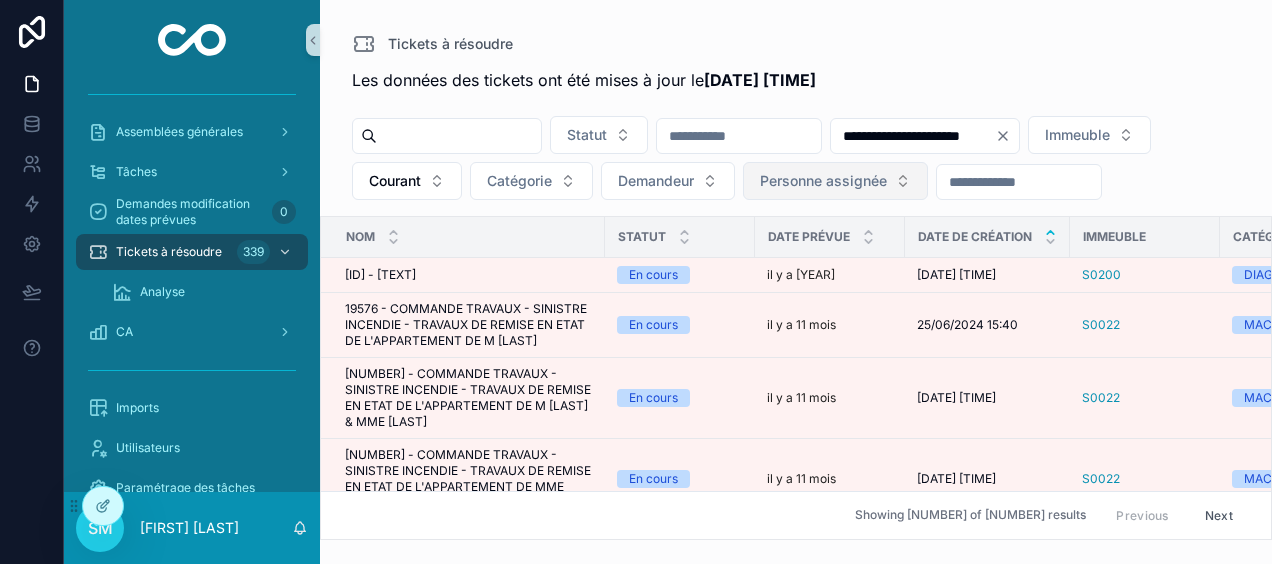 click on "Personne assignée" at bounding box center [823, 181] 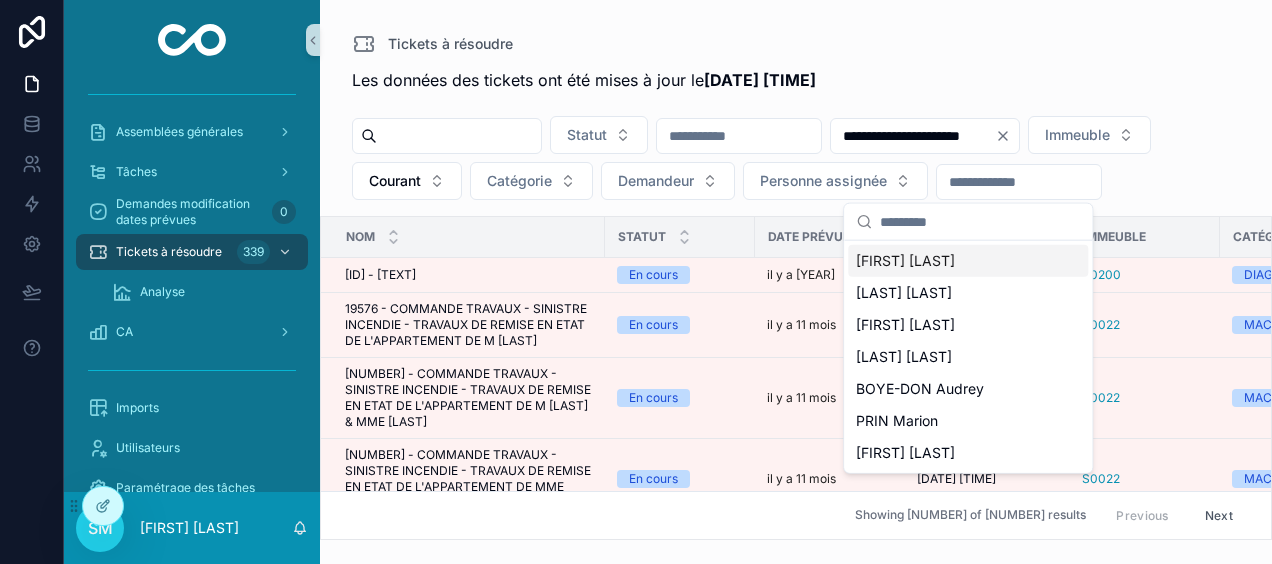 click on "[FIRST] [LAST]" at bounding box center (905, 261) 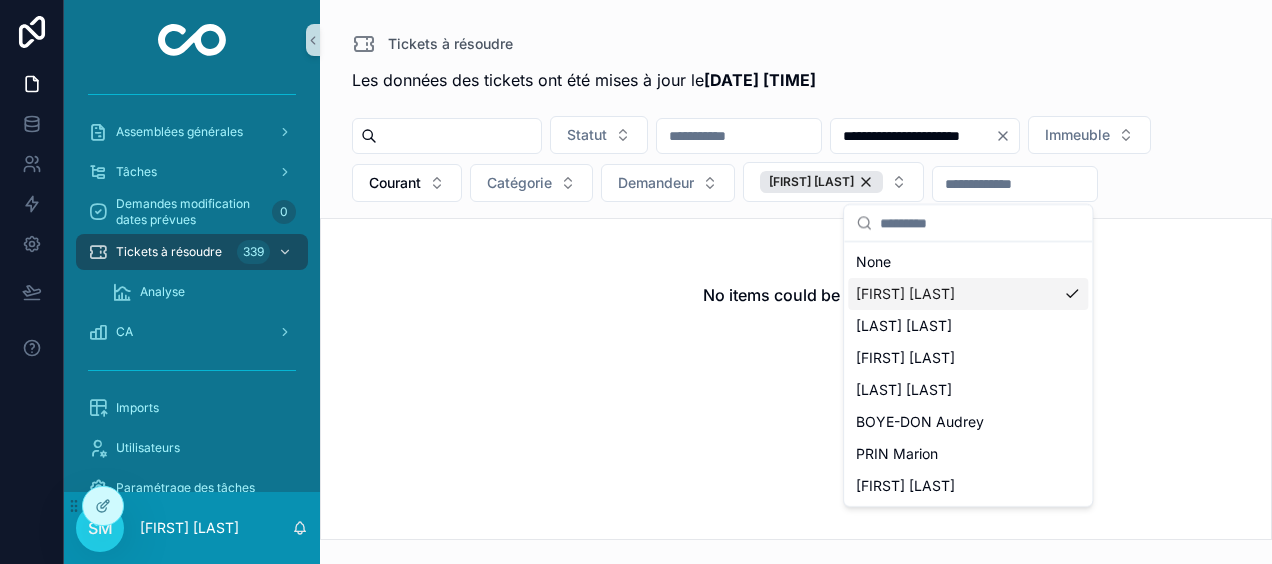 click on "[FIRST] [LAST]" at bounding box center (968, 294) 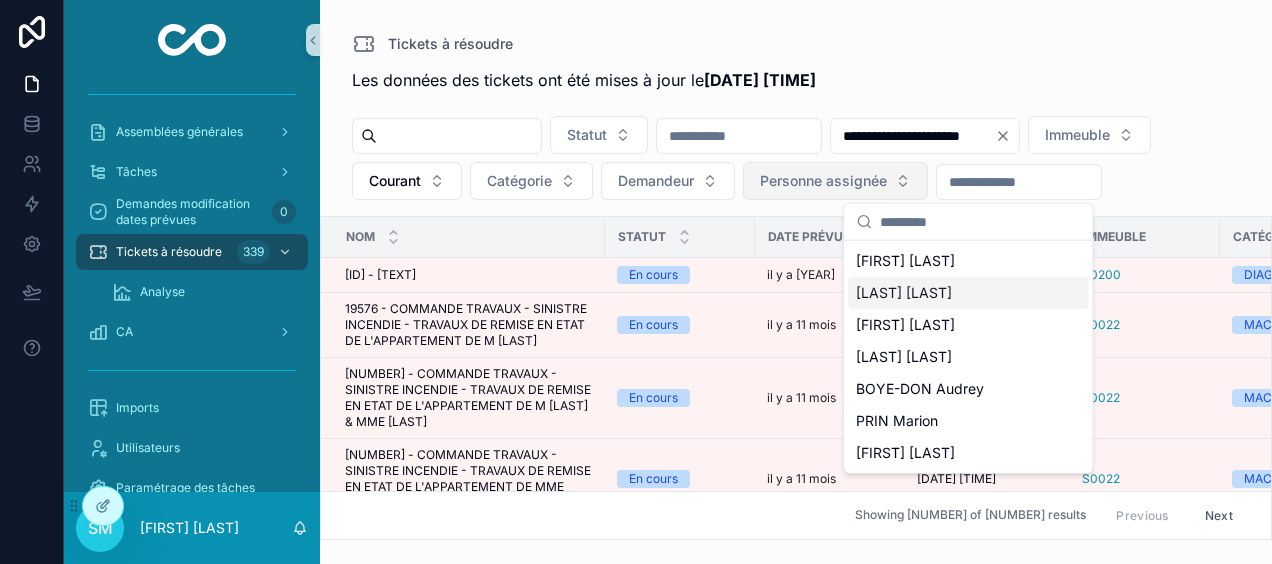 click on "Personne assignée" at bounding box center (835, 181) 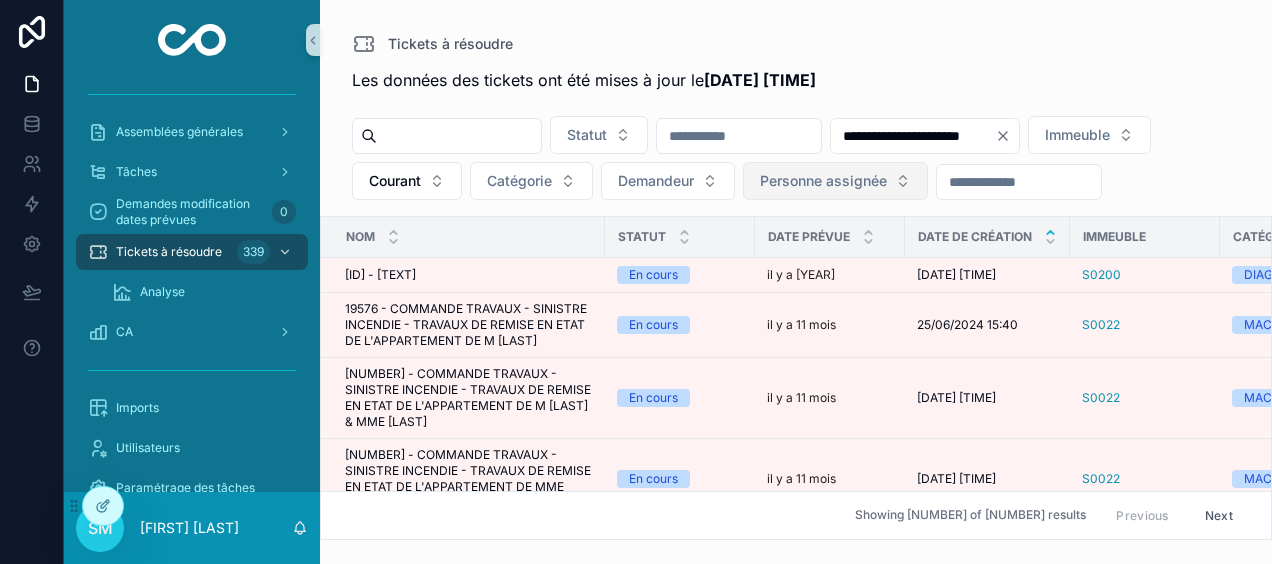 click on "Personne assignée" at bounding box center [835, 181] 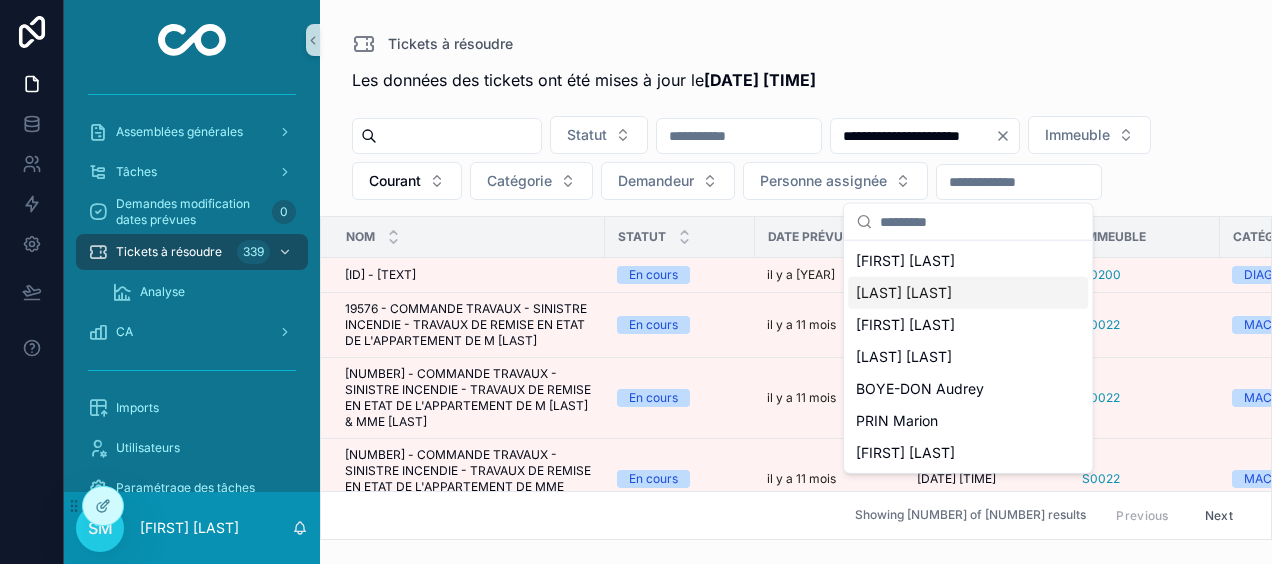 click on "[LAST] [LAST]" at bounding box center (904, 293) 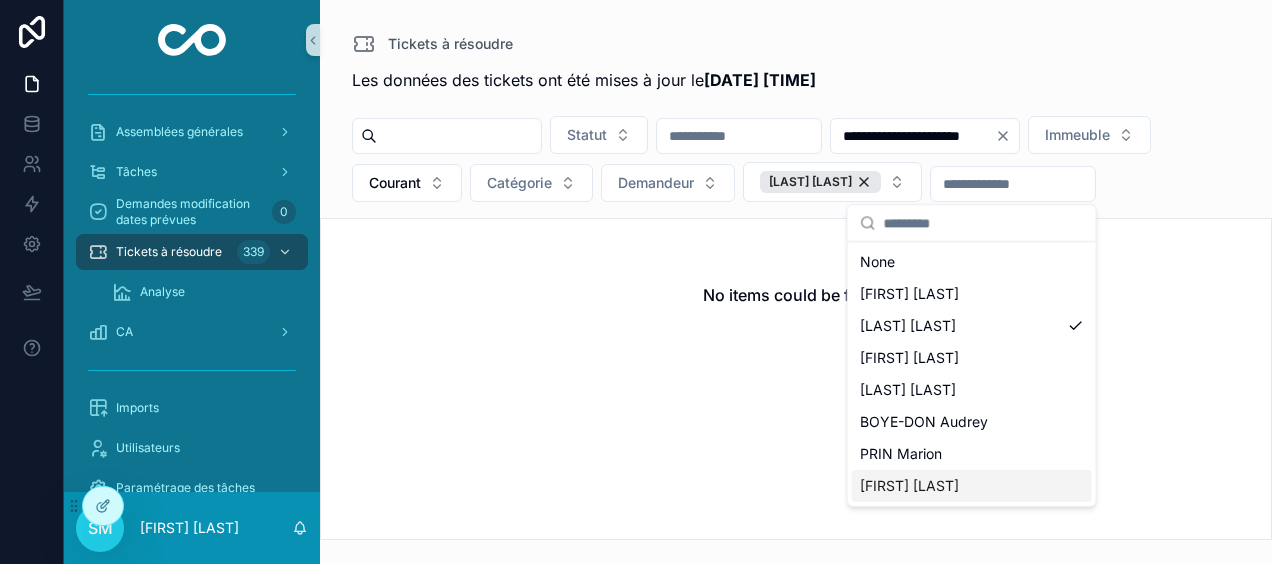 click on "[FIRST] [LAST]" at bounding box center (972, 486) 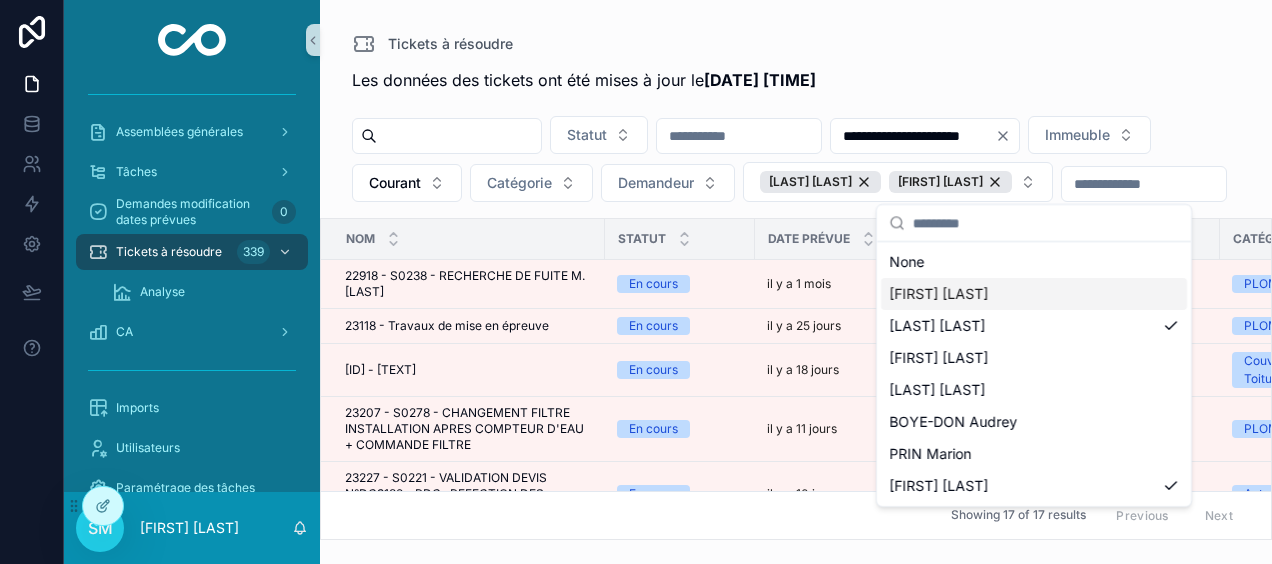 click on "Tickets à résoudre" at bounding box center [796, 44] 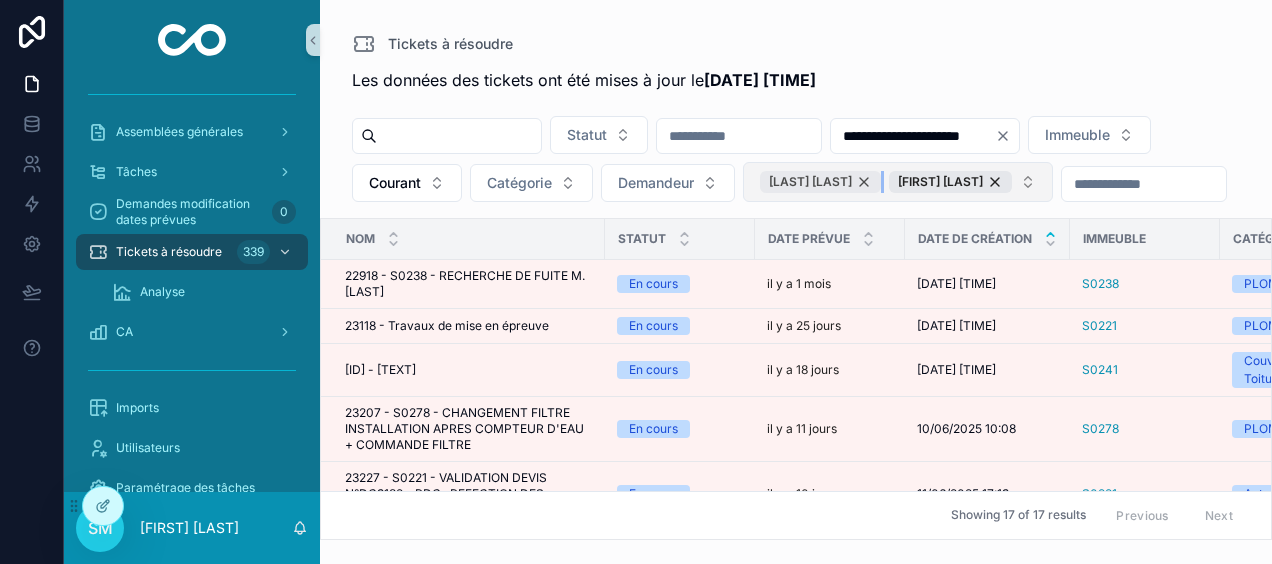 click on "[LAST] [LAST]" at bounding box center [820, 182] 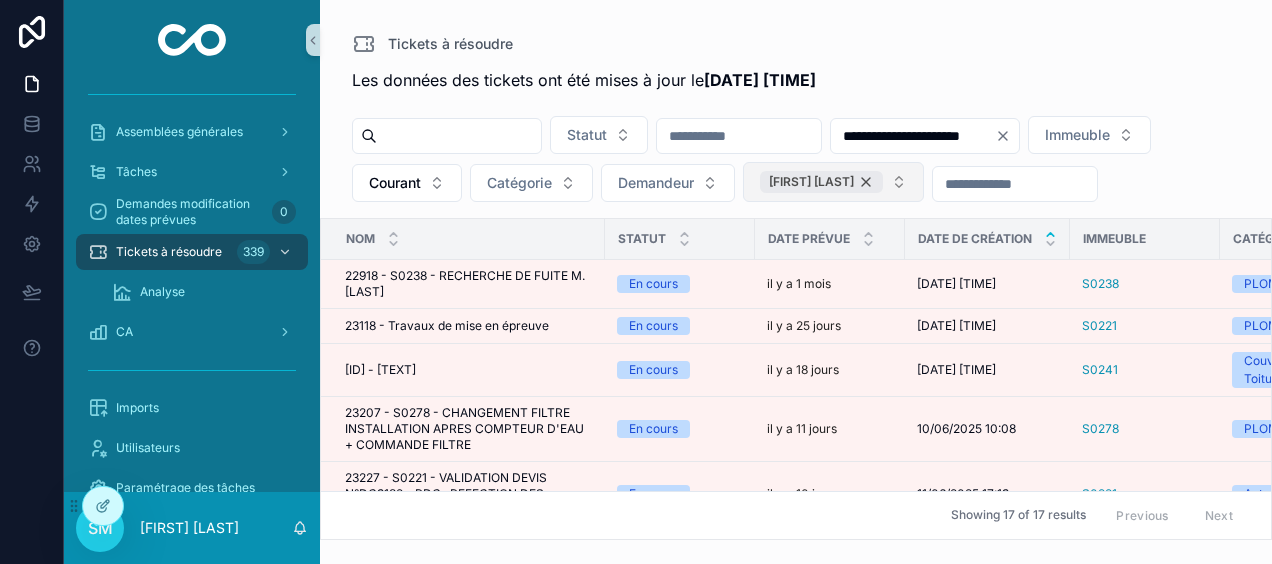 click on "[FIRST] [LAST]" at bounding box center [811, 182] 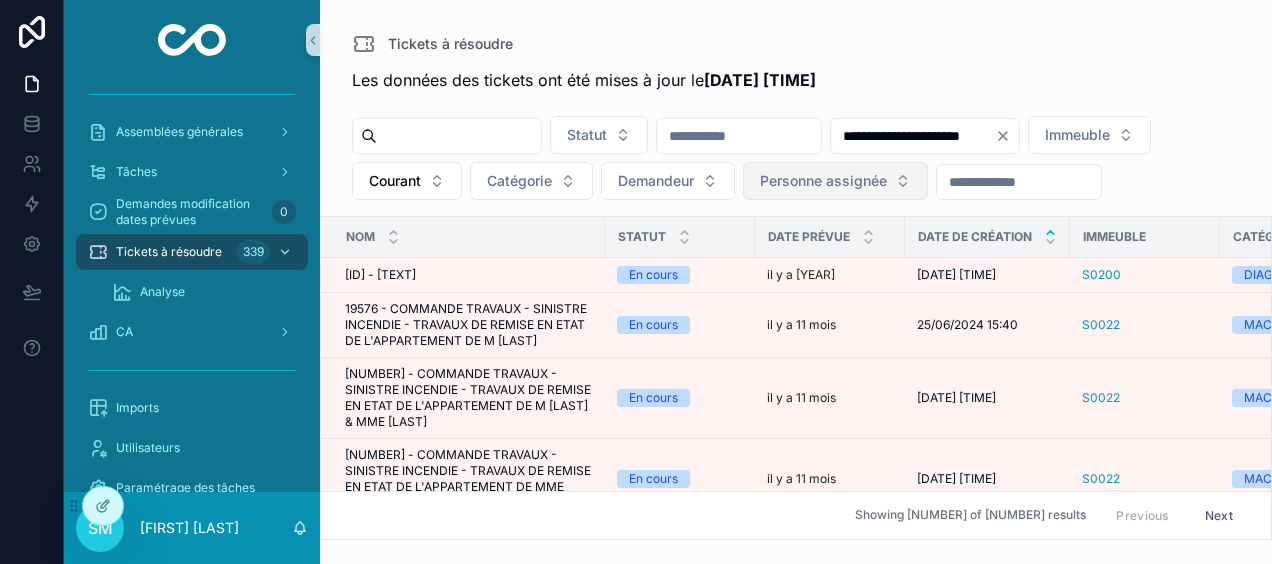 click on "Personne assignée" at bounding box center (823, 181) 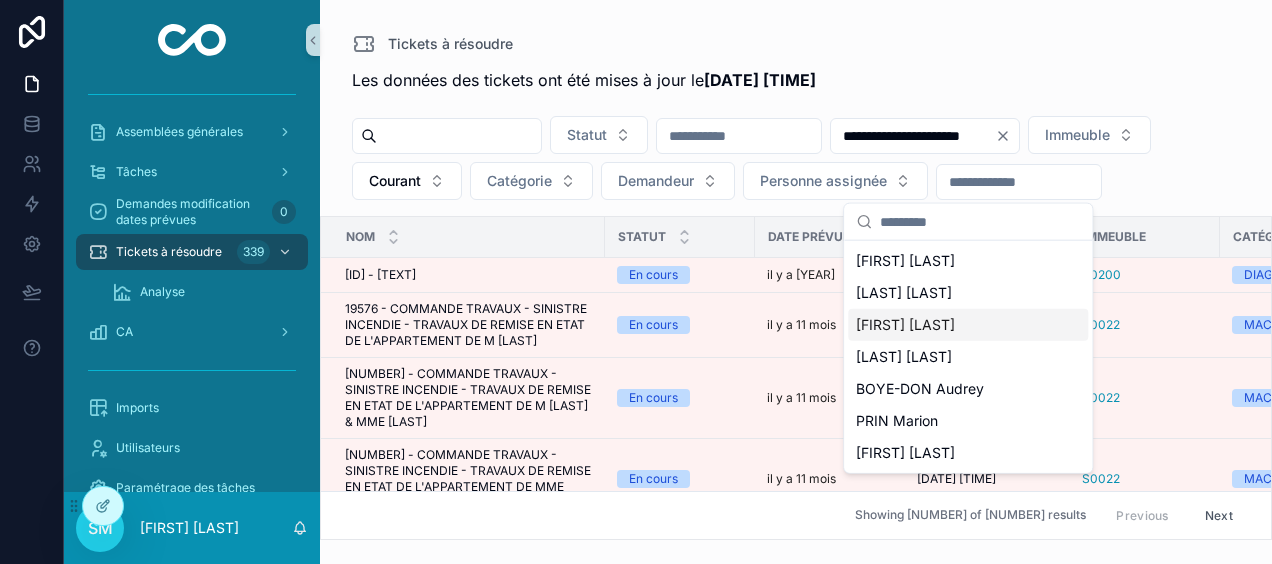 click on "[FIRST] [LAST]" at bounding box center (905, 325) 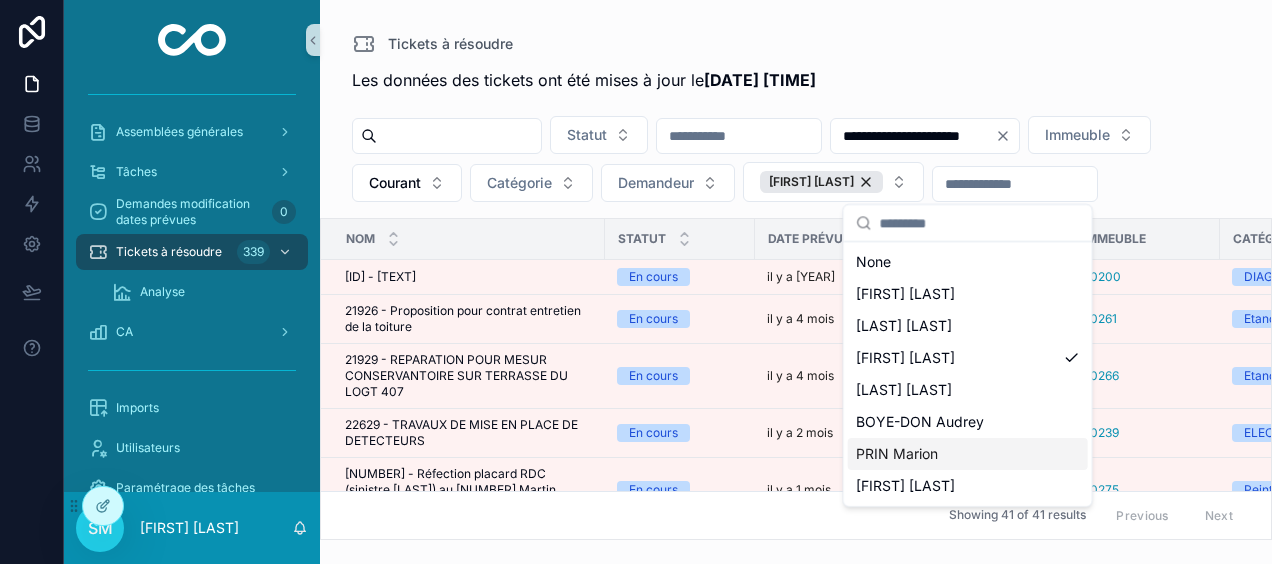 click on "PRIN Marion" at bounding box center (968, 454) 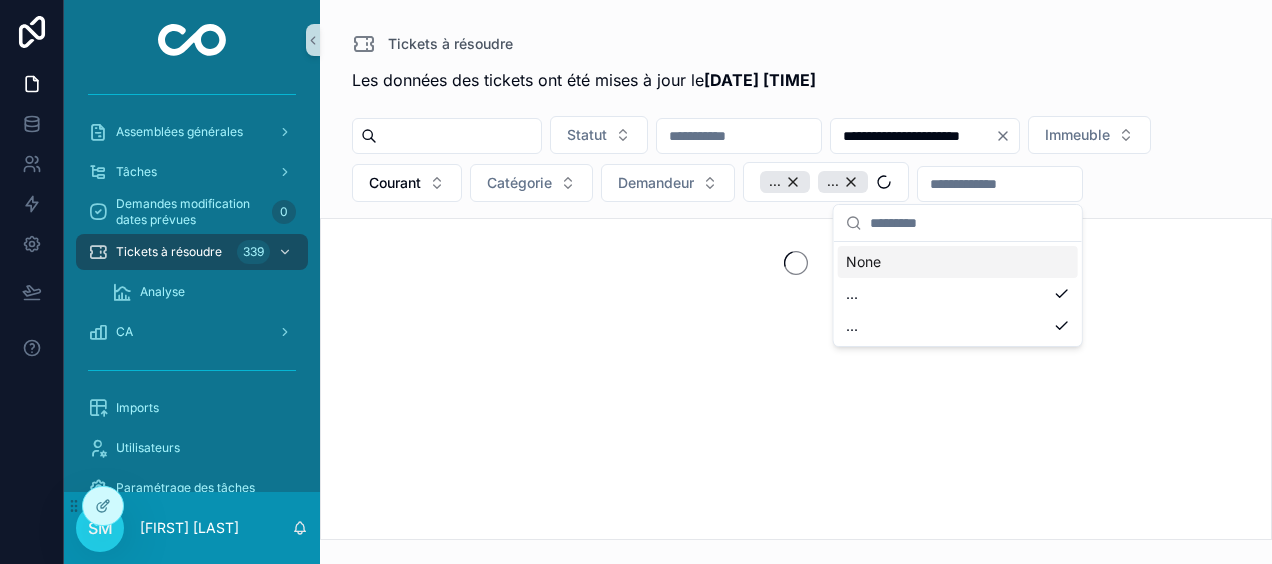 click on "**********" at bounding box center [796, 298] 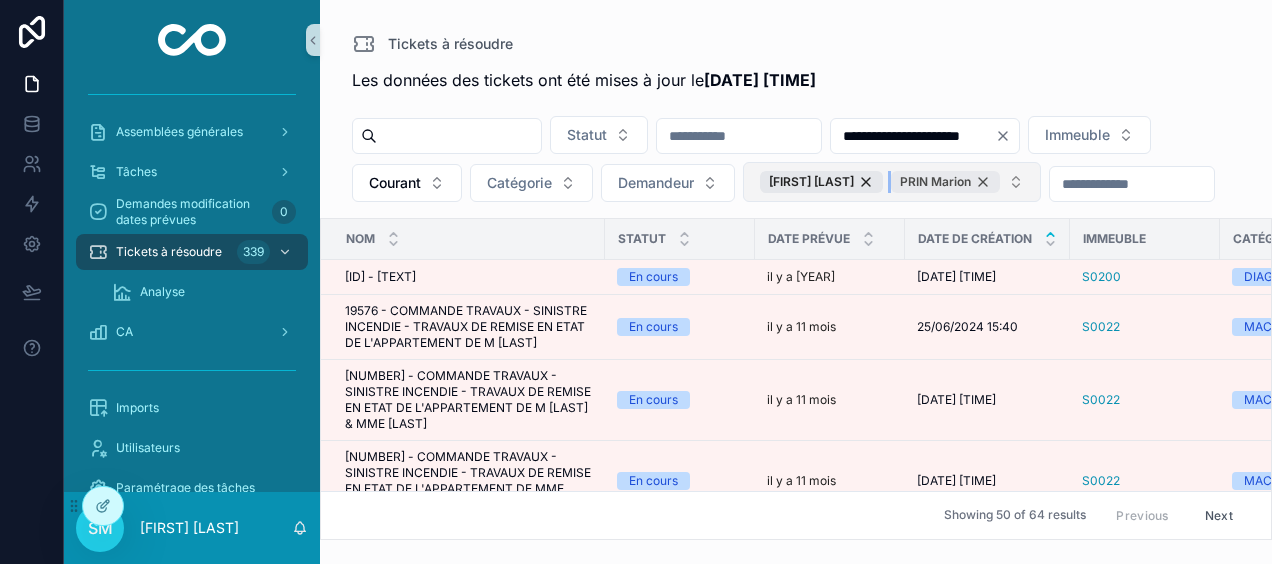 click on "PRIN Marion" at bounding box center [945, 182] 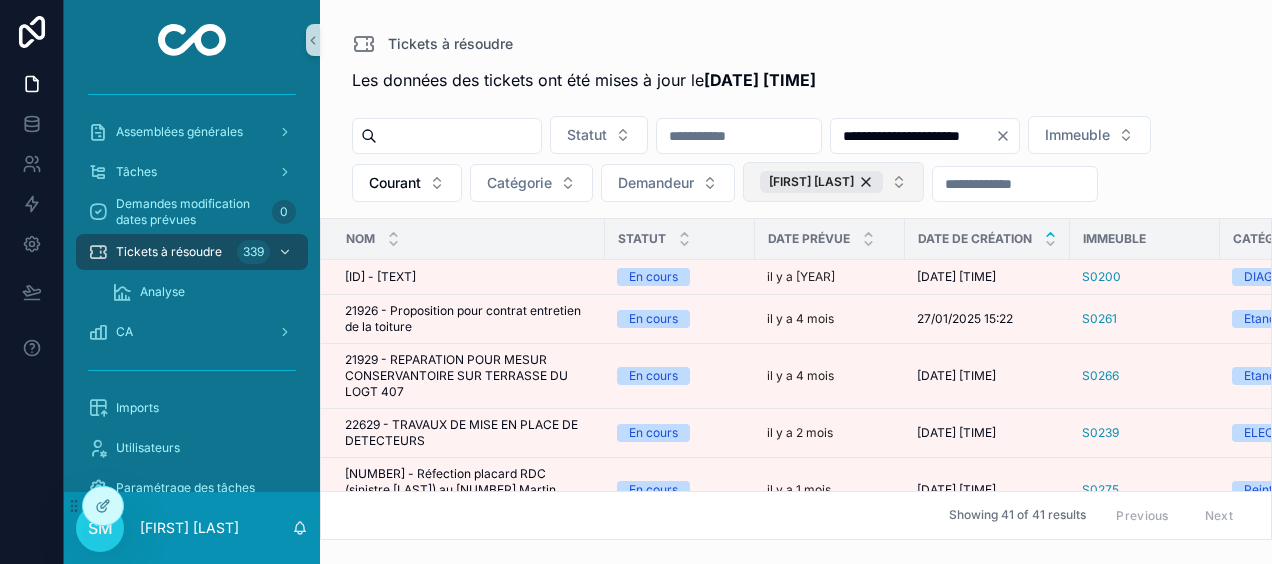 click on "[FIRST] [LAST]" at bounding box center [833, 182] 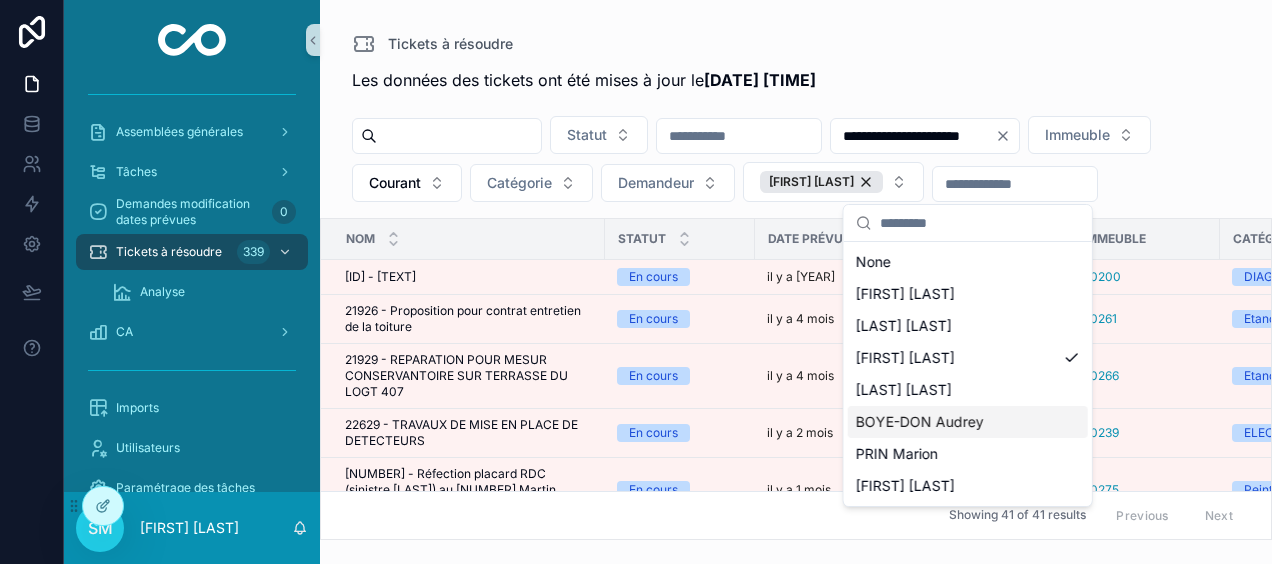 click on "BOYE-DON Audrey" at bounding box center [968, 422] 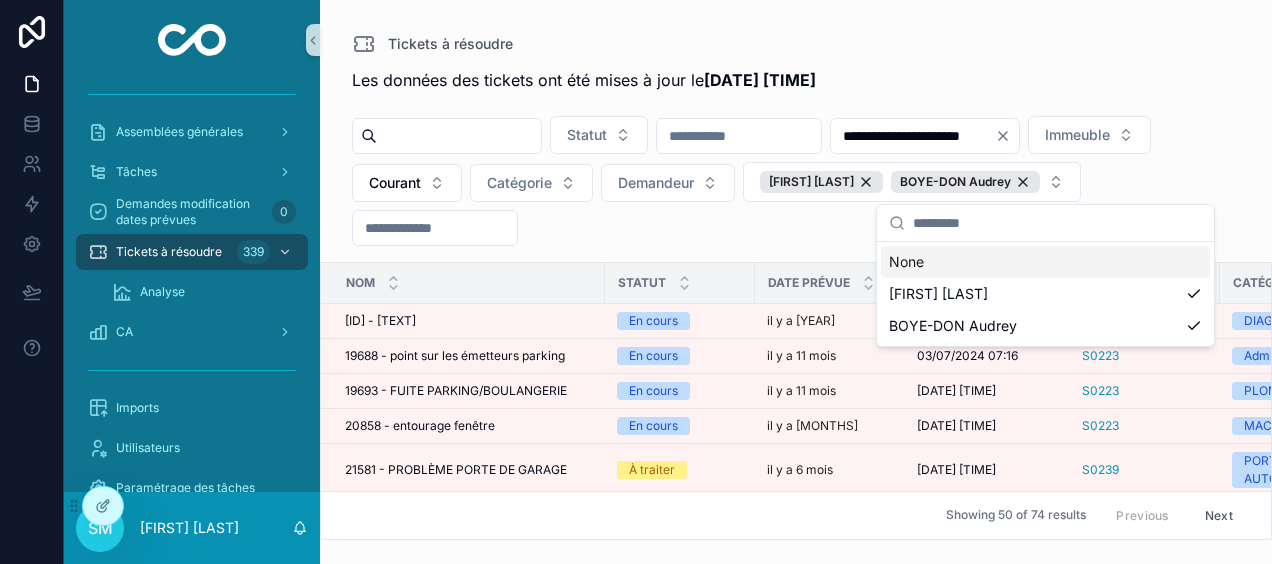 click on "**********" at bounding box center (796, 270) 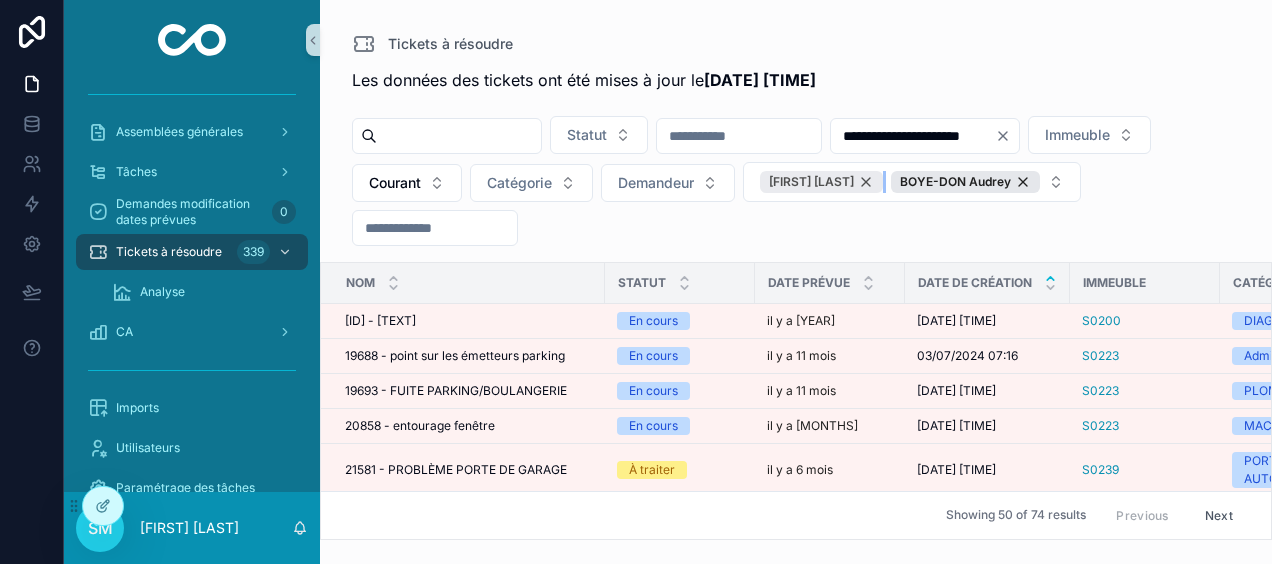 click on "[FIRST] [LAST]" at bounding box center [821, 182] 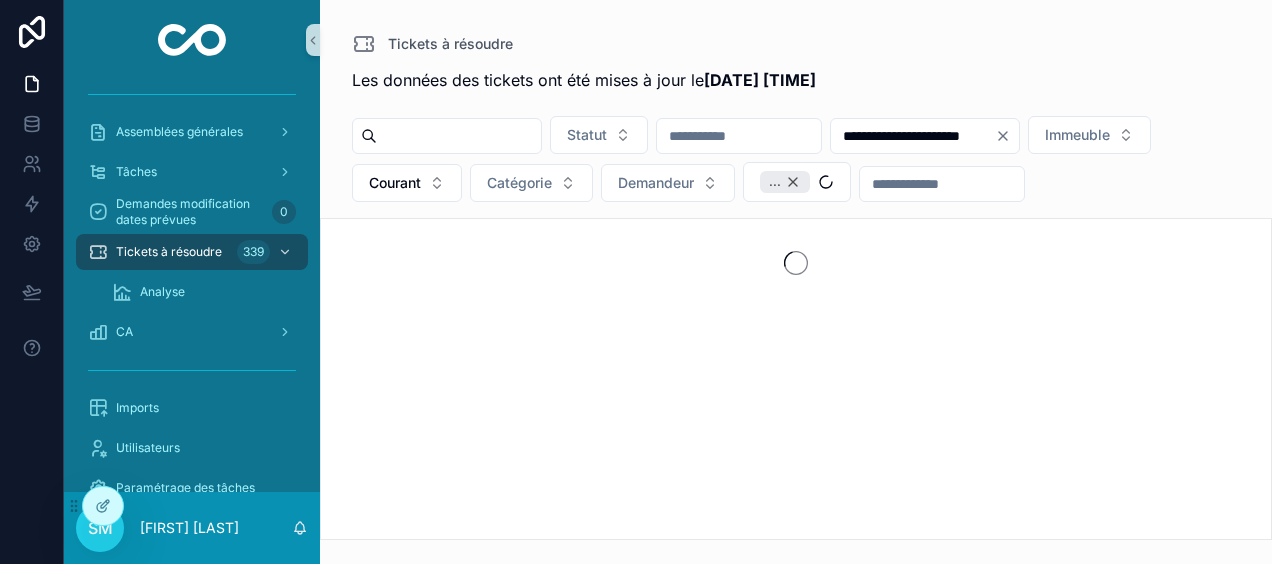 click on "..." at bounding box center [785, 182] 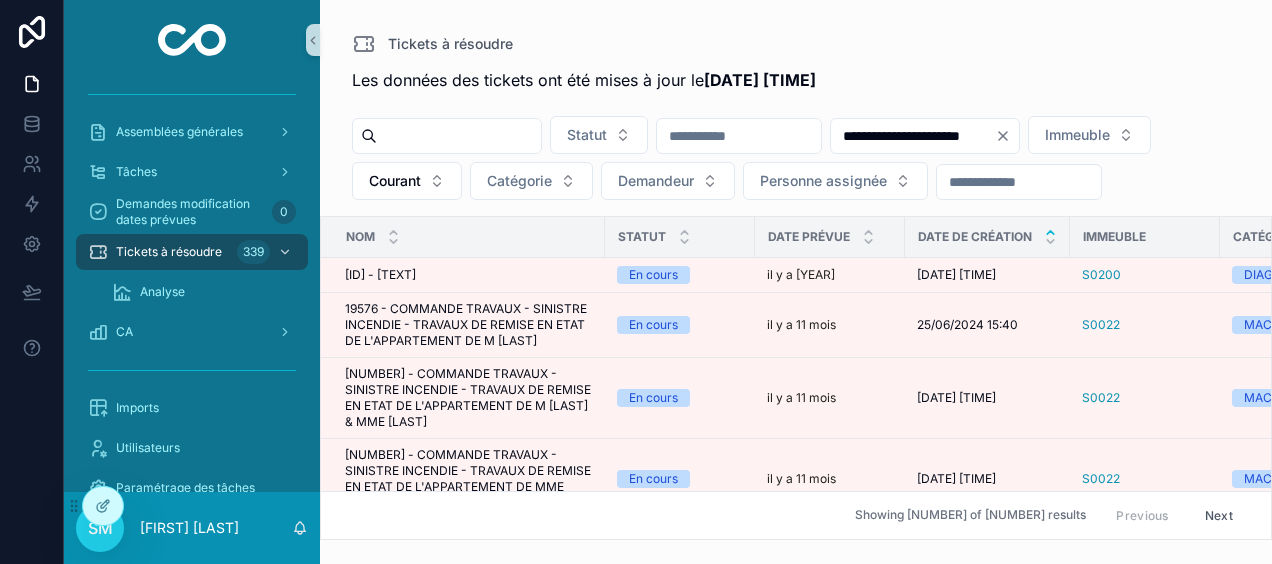 click on "Personne assignée" at bounding box center (823, 181) 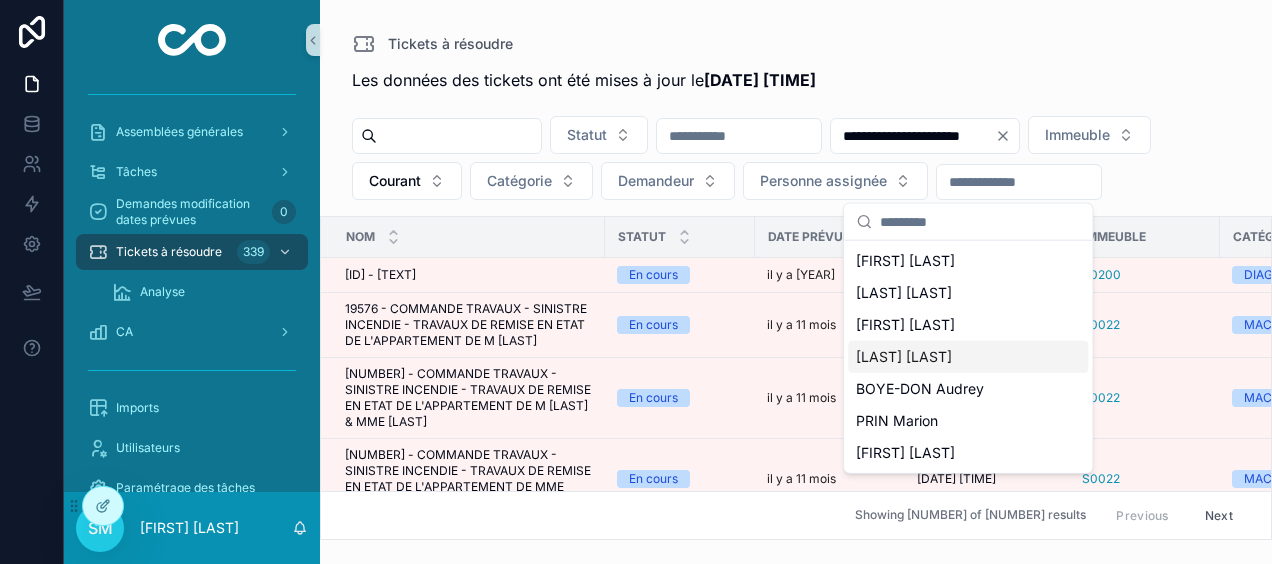 click on "[LAST] [LAST]" at bounding box center (904, 357) 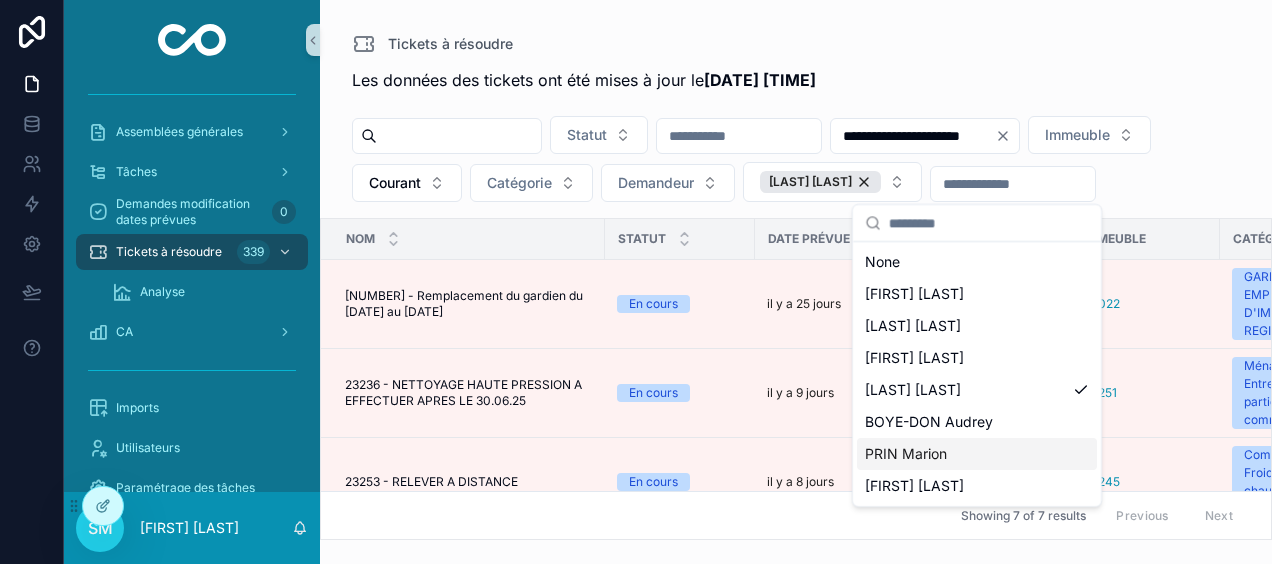 click on "PRIN Marion" at bounding box center (977, 454) 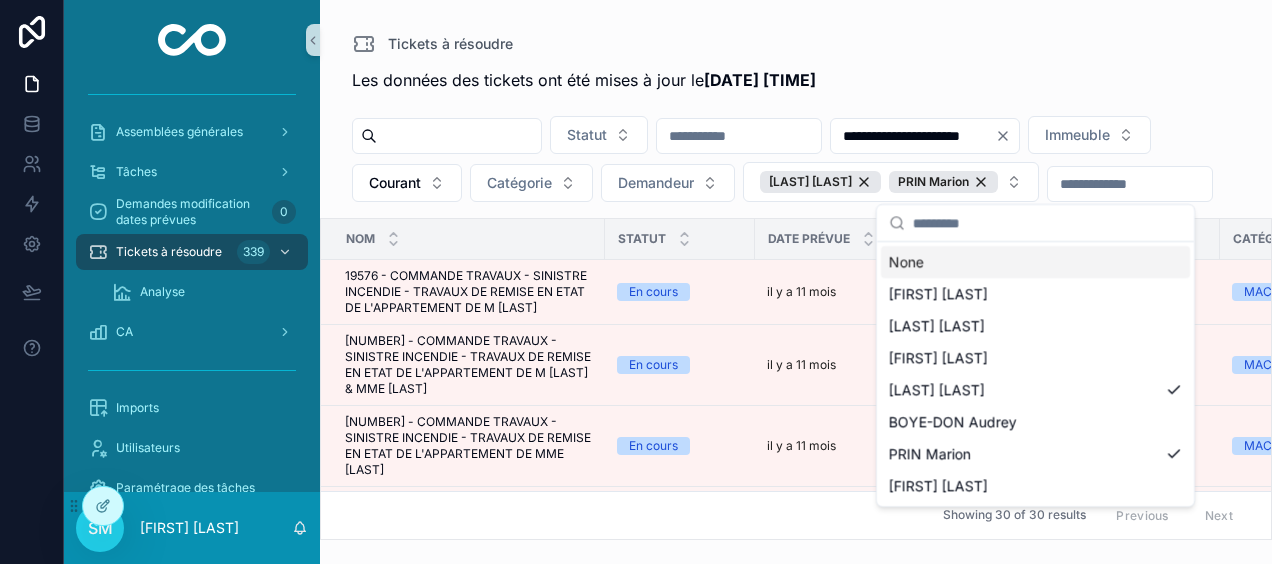 click on "Tickets à résoudre" at bounding box center (796, 44) 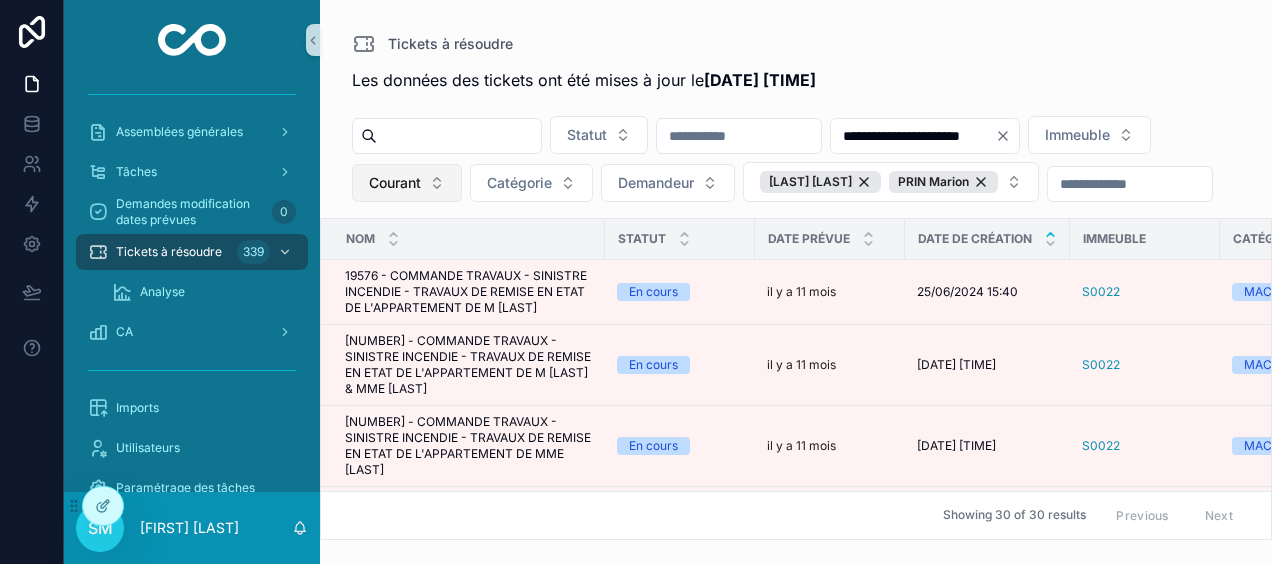 click on "Courant" at bounding box center (395, 183) 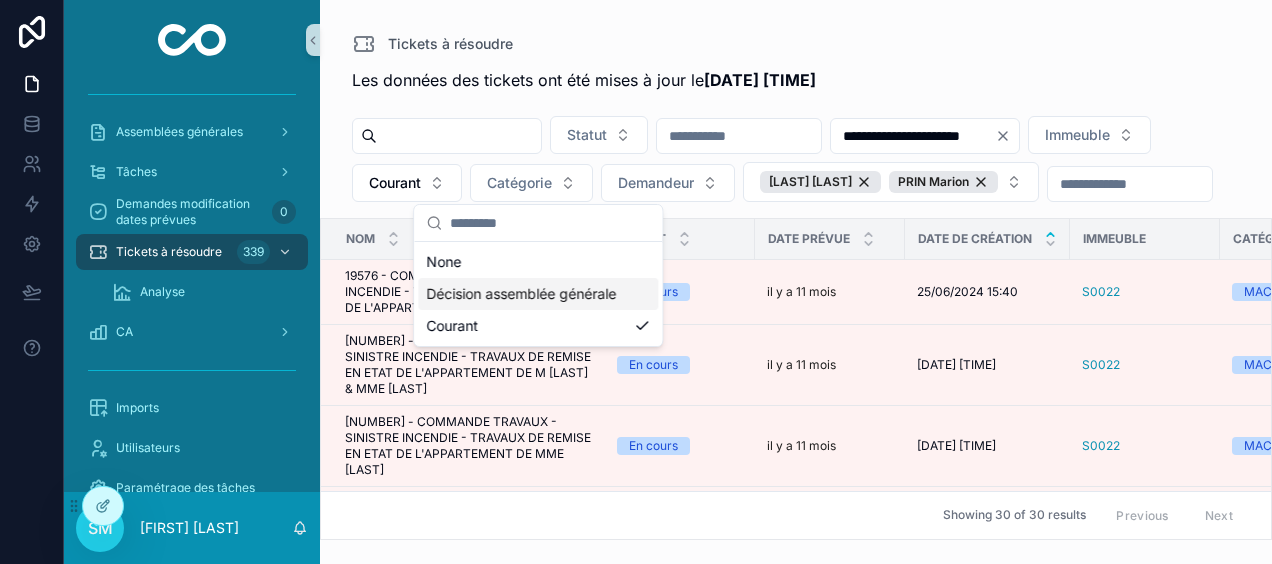 click on "Décision assemblée générale" at bounding box center [538, 294] 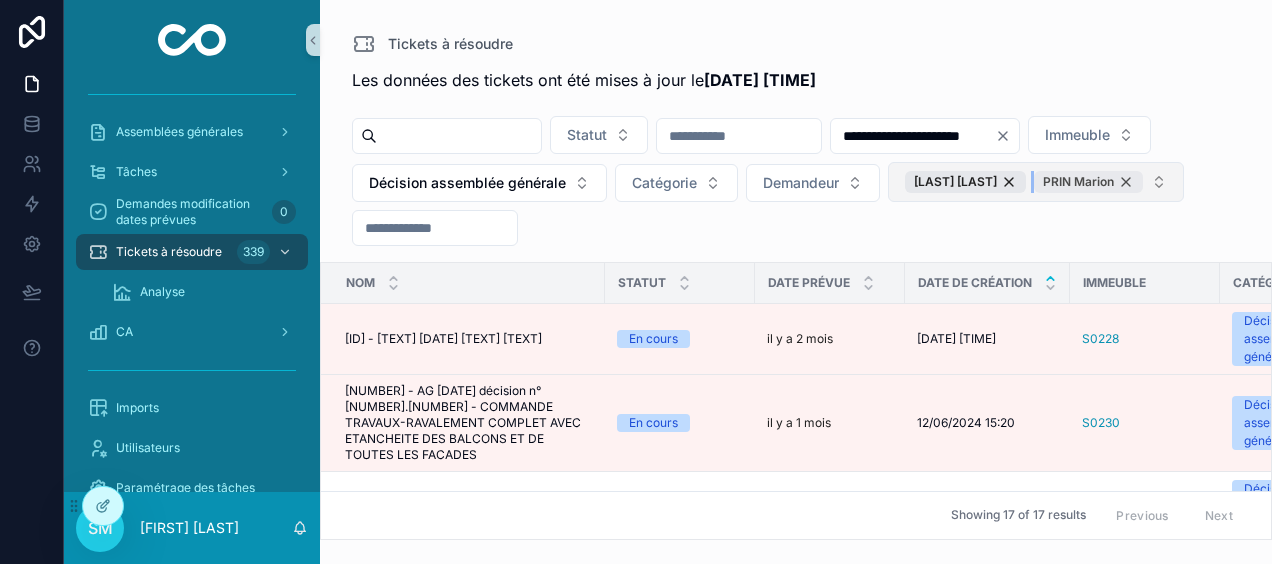 click on "PRIN Marion" at bounding box center [1088, 182] 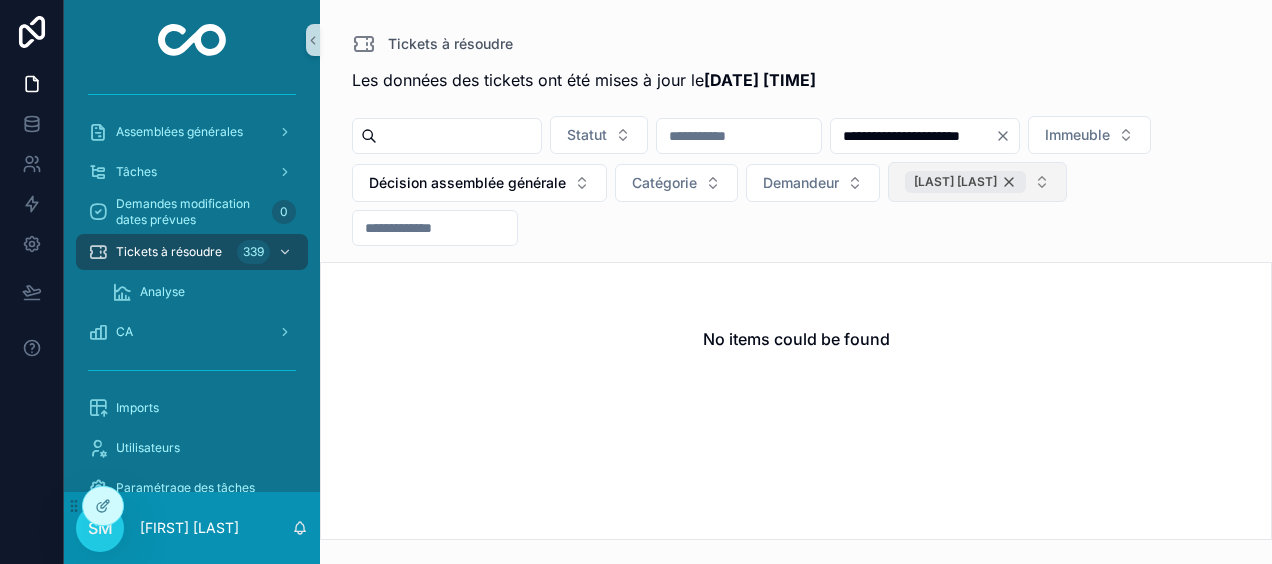 click on "[LAST] [LAST]" at bounding box center (965, 182) 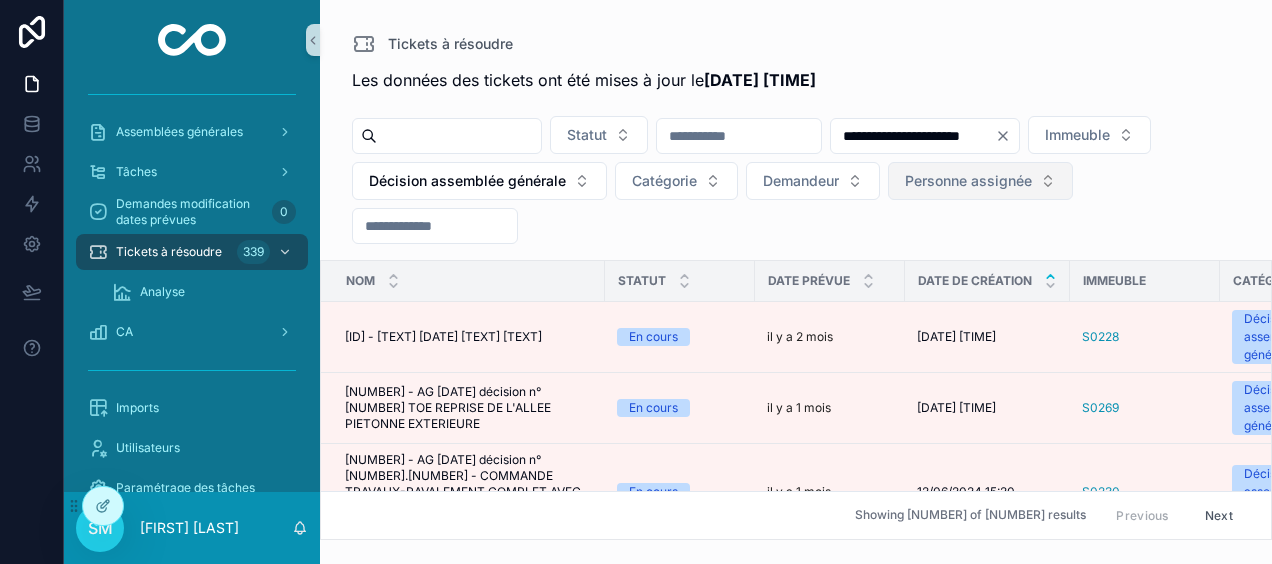 click 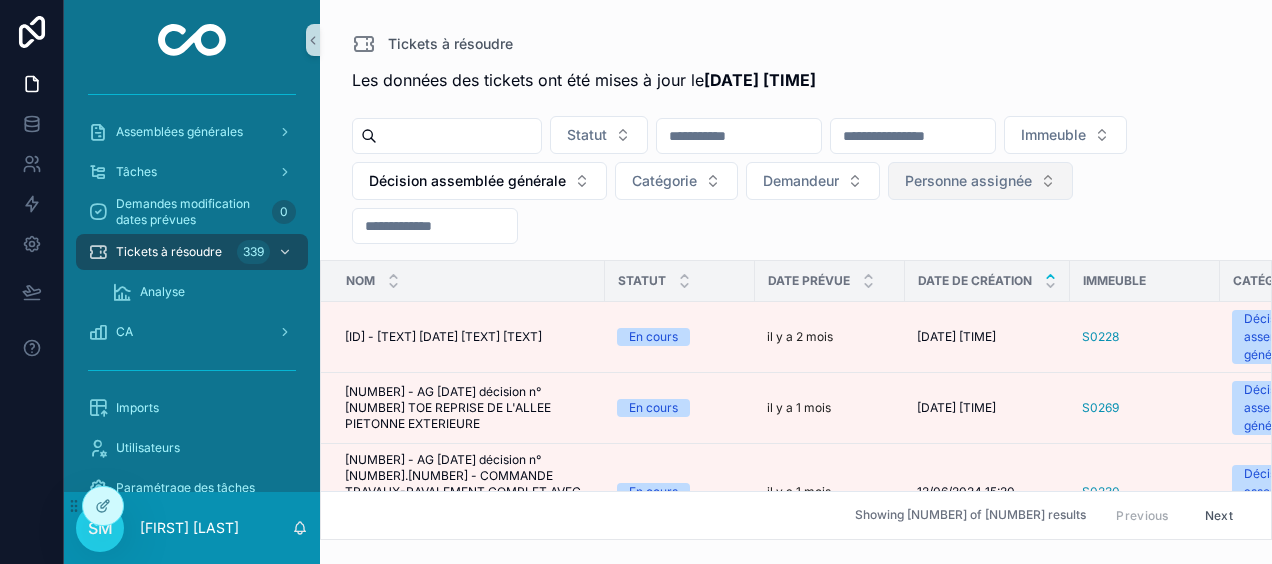 click at bounding box center [913, 136] 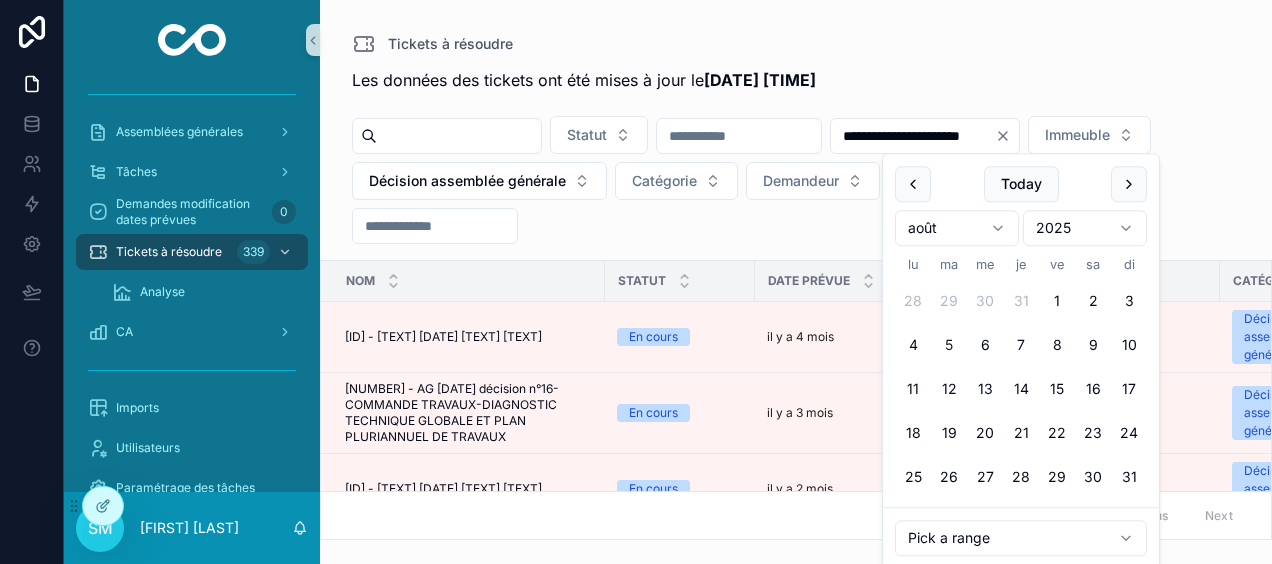 click on "Les données des tickets ont été mises à jour le  [DATE] [TIME]" at bounding box center [796, 80] 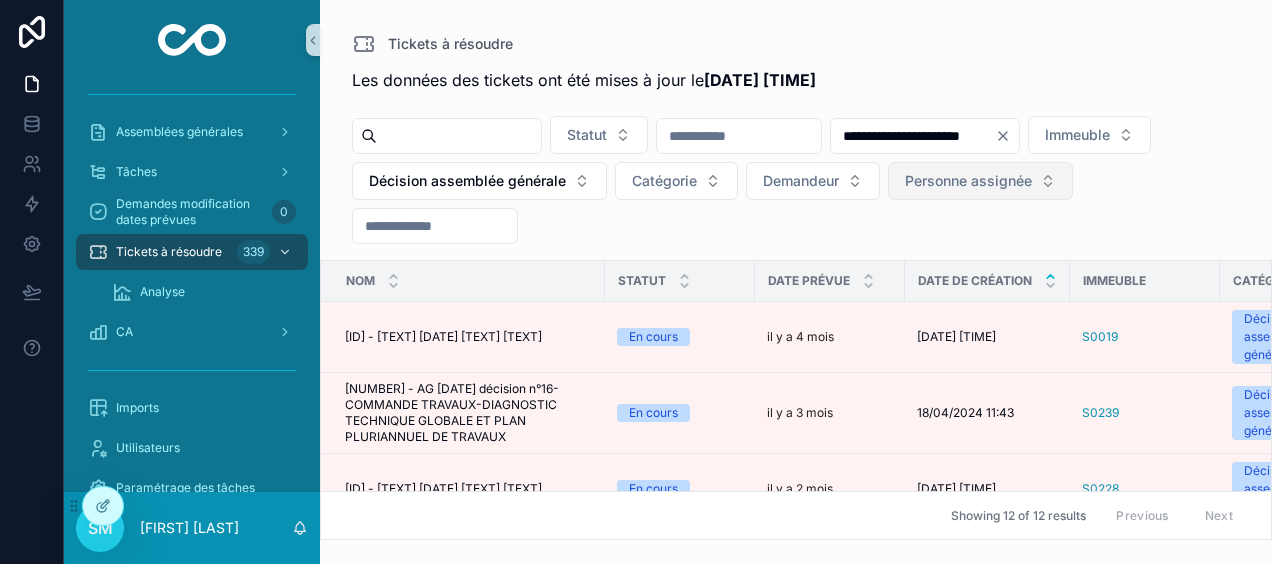 click on "Personne assignée" at bounding box center [968, 181] 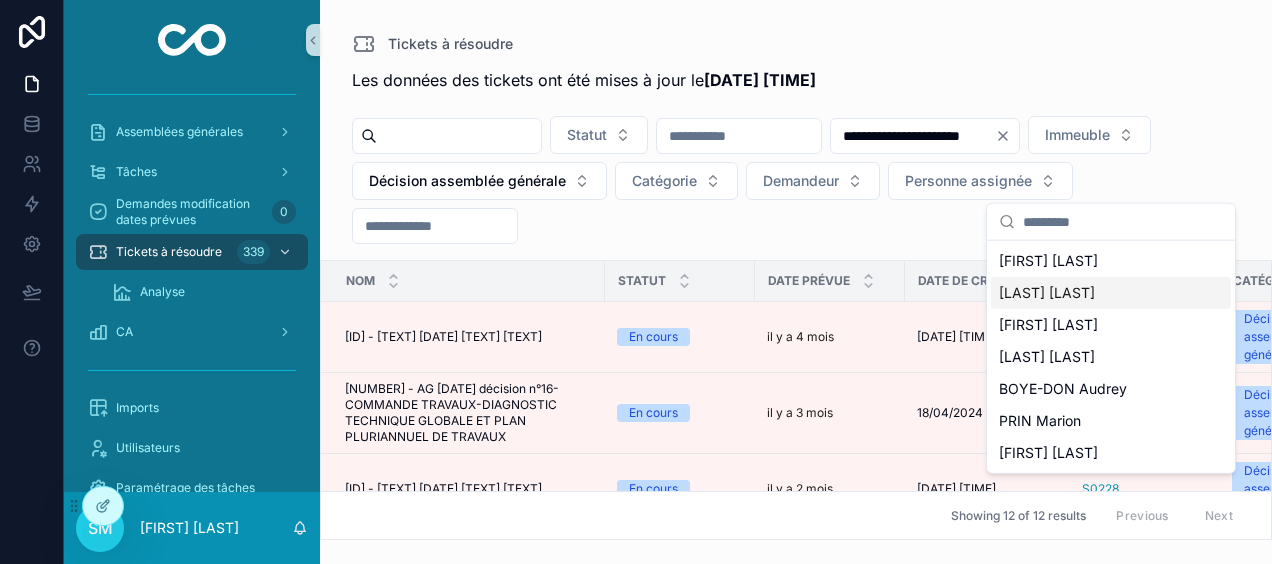 click on "[LAST] [LAST]" at bounding box center [1047, 293] 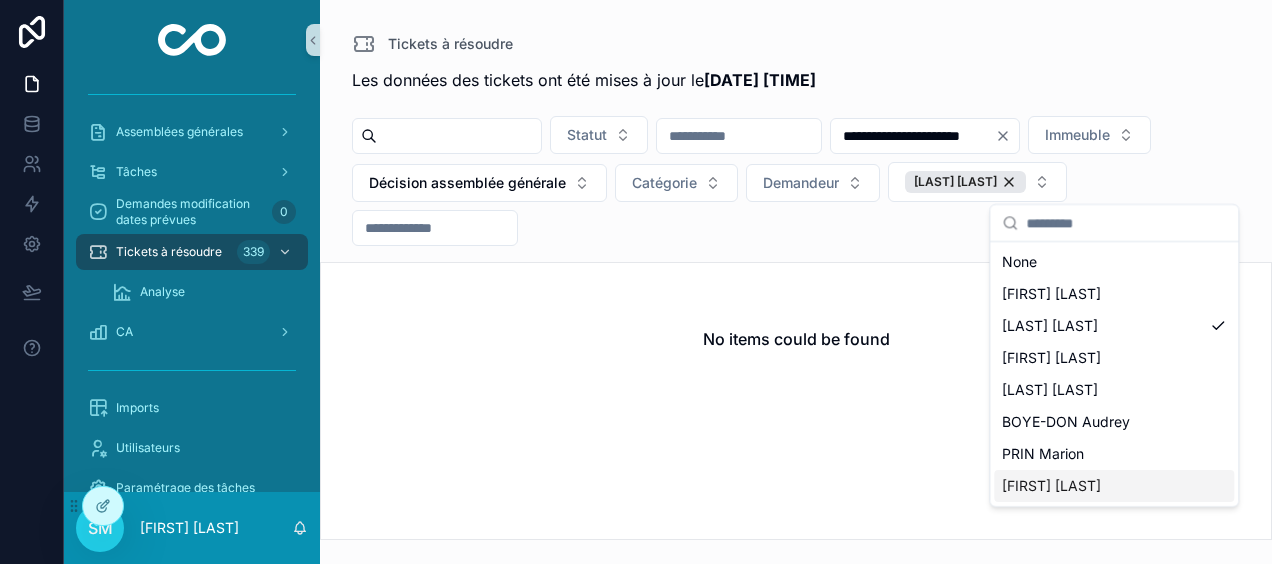 click on "[FIRST] [LAST]" at bounding box center [1114, 486] 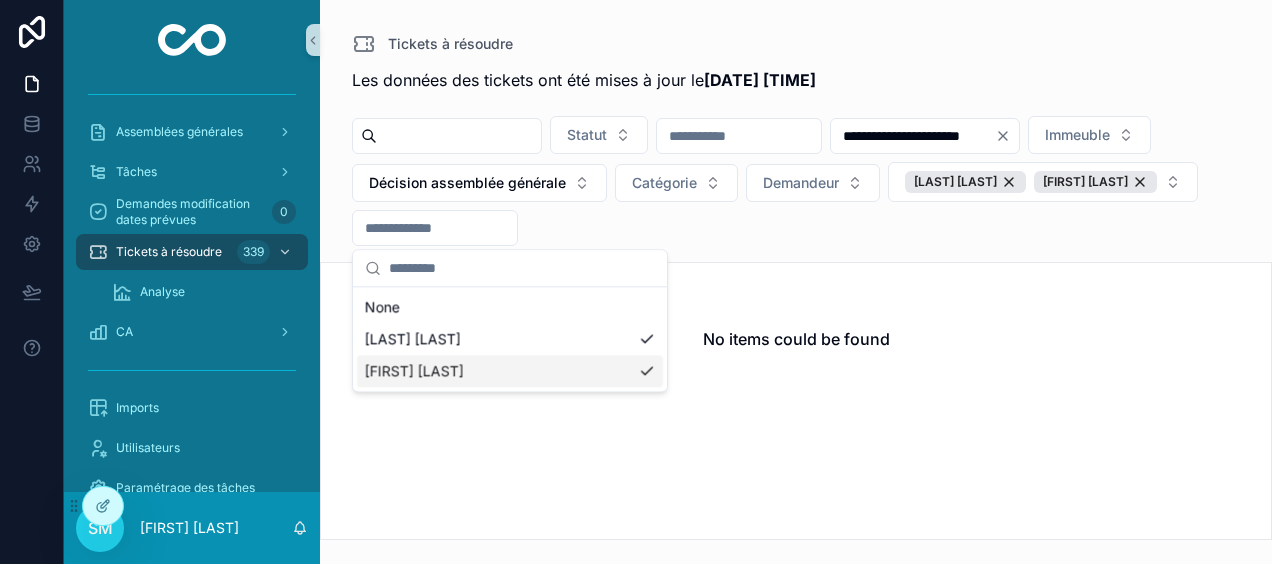 click on "Tickets à résoudre" at bounding box center (796, 44) 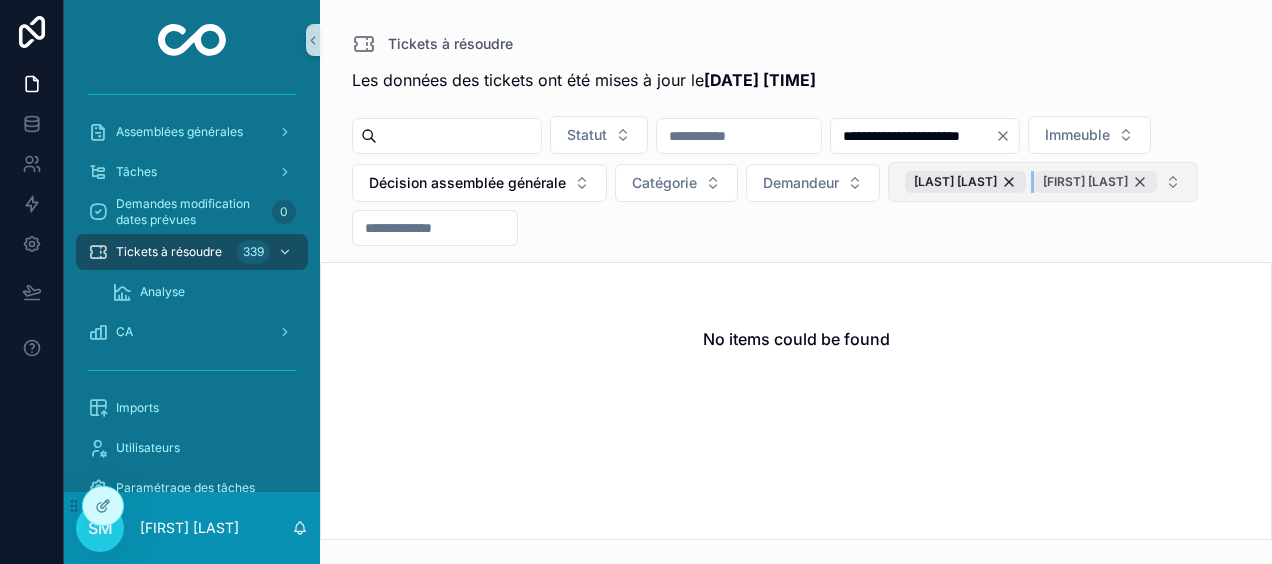 click on "[FIRST] [LAST]" at bounding box center [1095, 182] 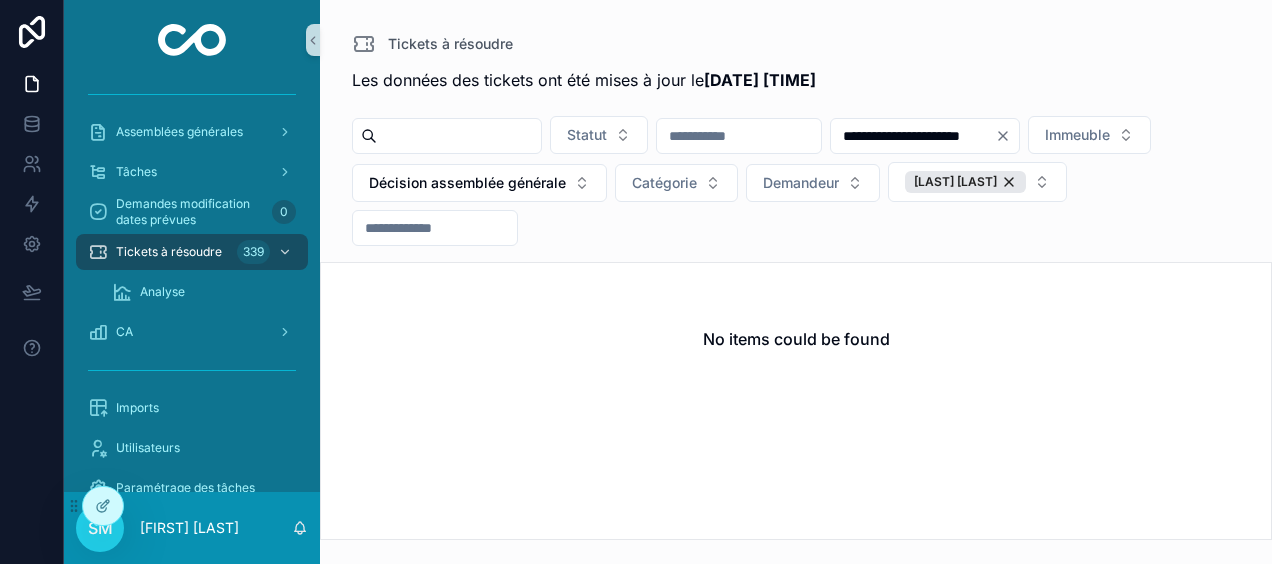 drag, startPoint x: 1150, startPoint y: 181, endPoint x: 1076, endPoint y: 258, distance: 106.7942 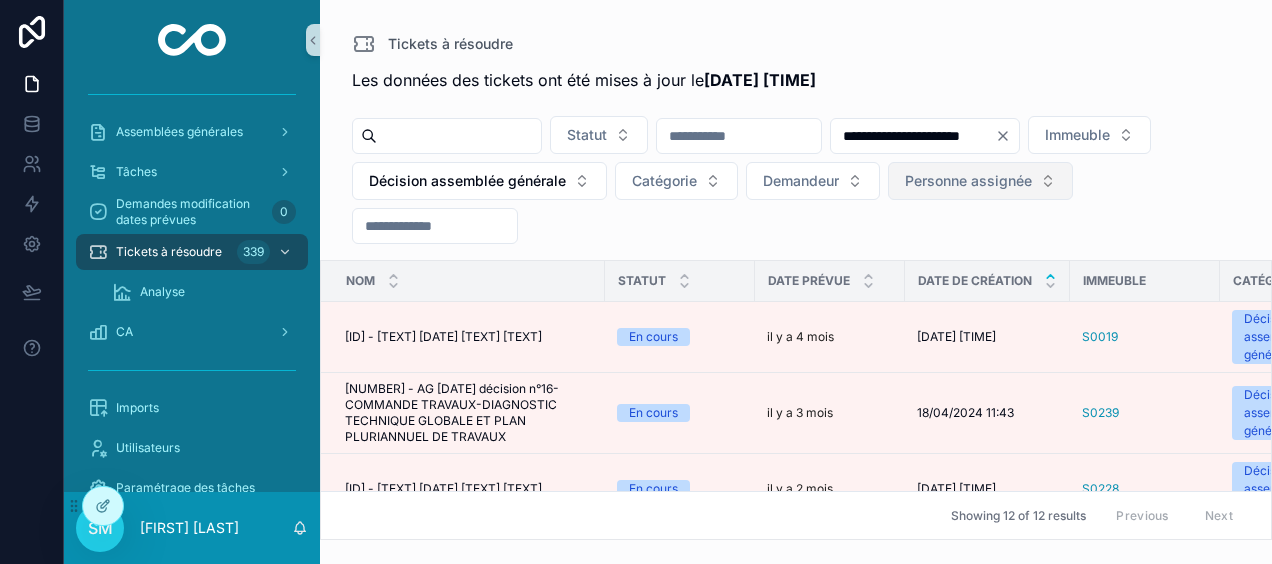 click on "Personne assignée" at bounding box center (968, 181) 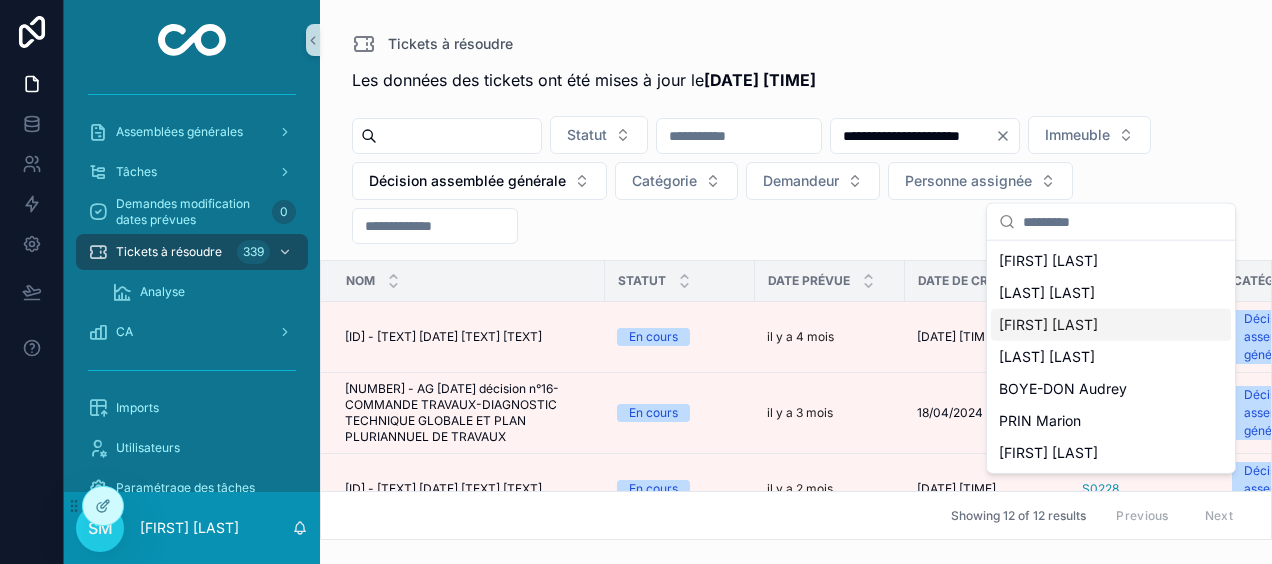 click on "[FIRST] [LAST]" at bounding box center [1048, 325] 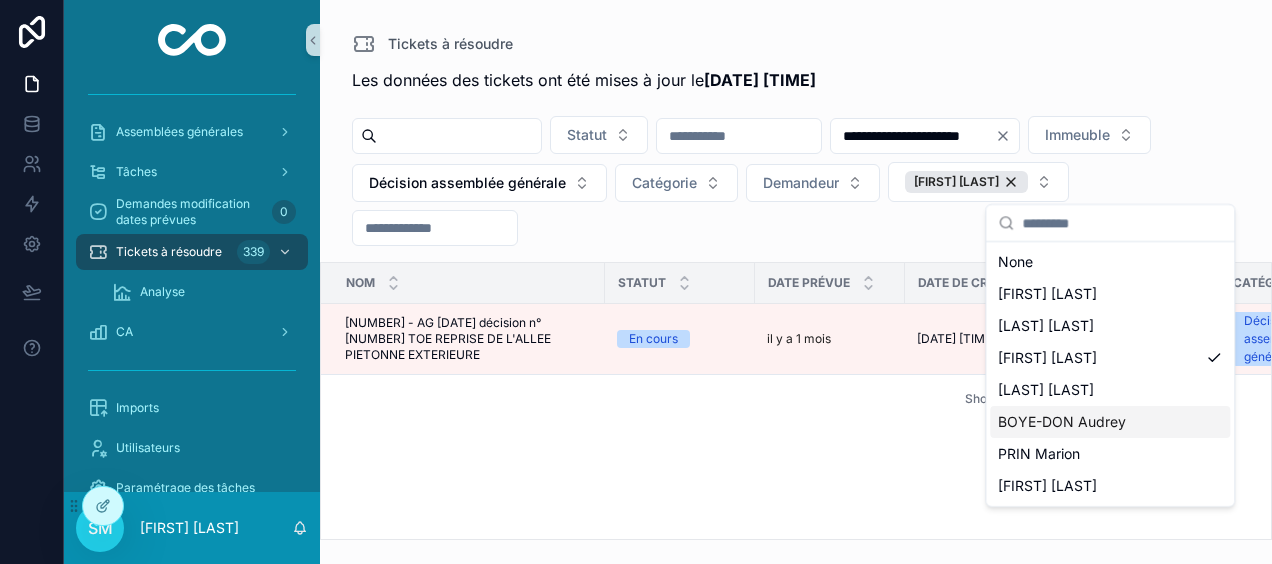 click on "BOYE-DON Audrey" at bounding box center (1062, 422) 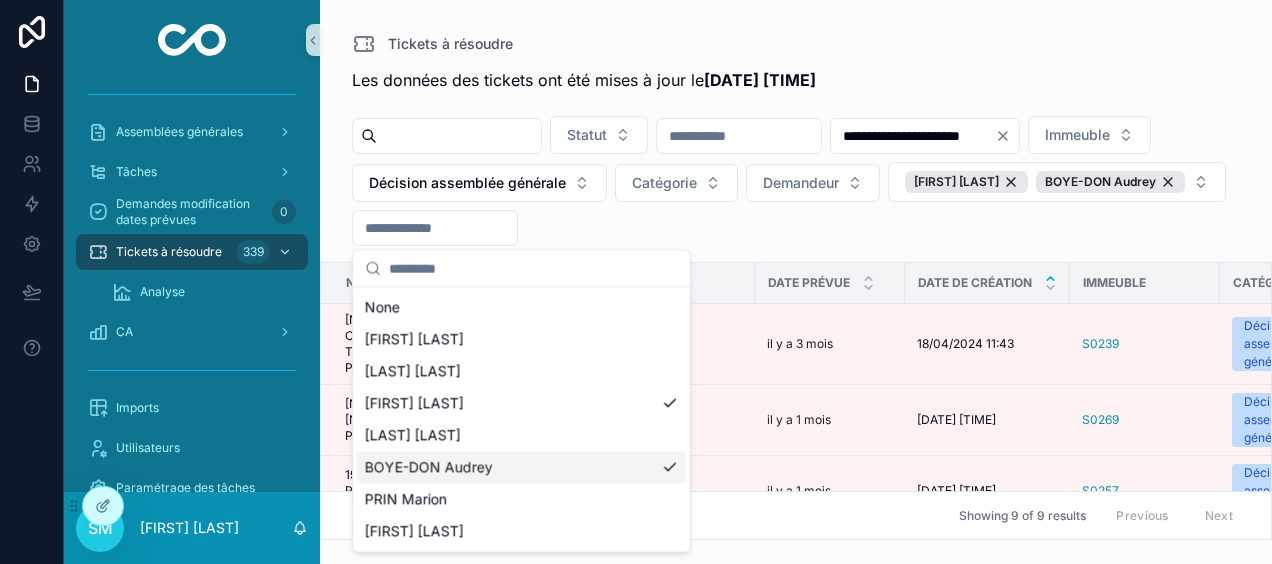 click on "Tickets à résoudre" at bounding box center [796, 44] 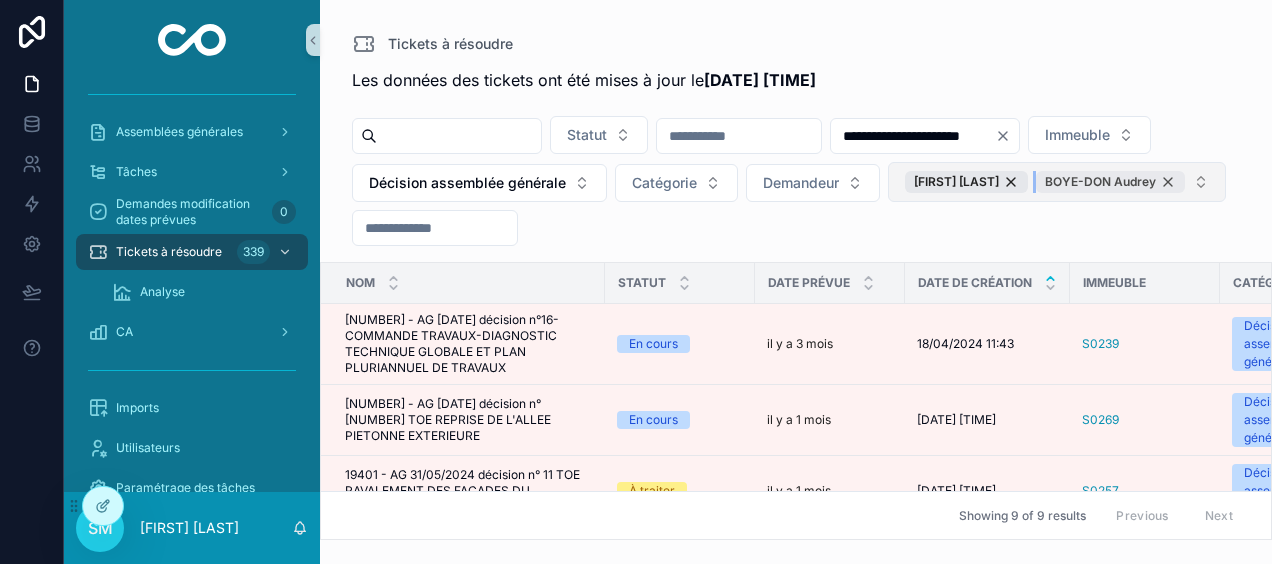 click on "BOYE-DON Audrey" at bounding box center [1110, 182] 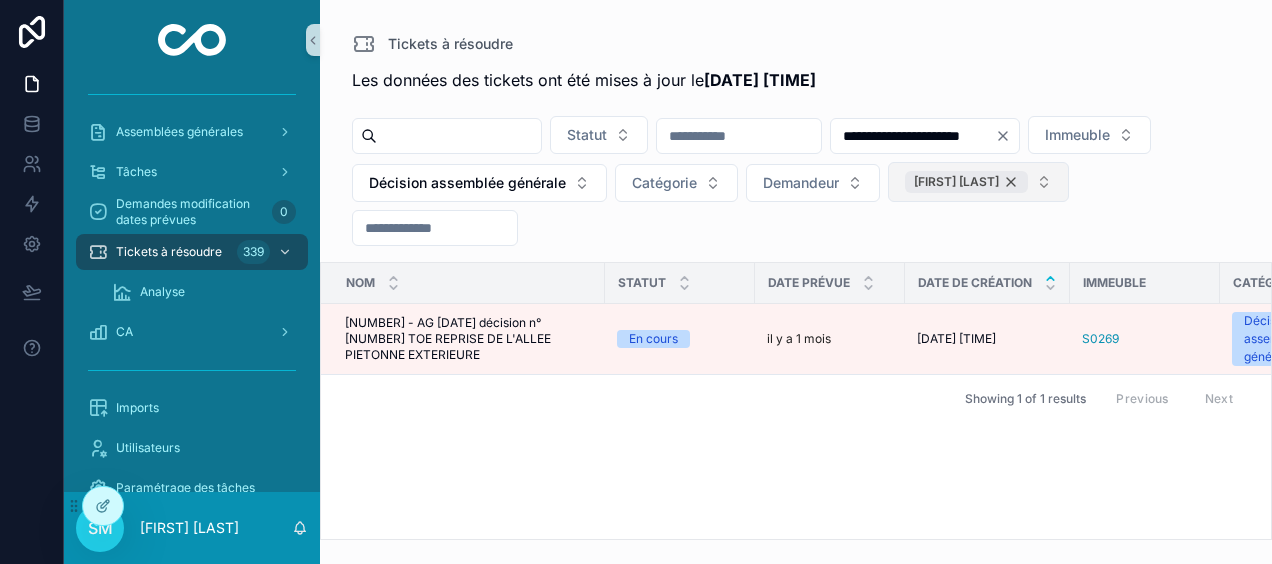 click on "[FIRST] [LAST]" at bounding box center [966, 182] 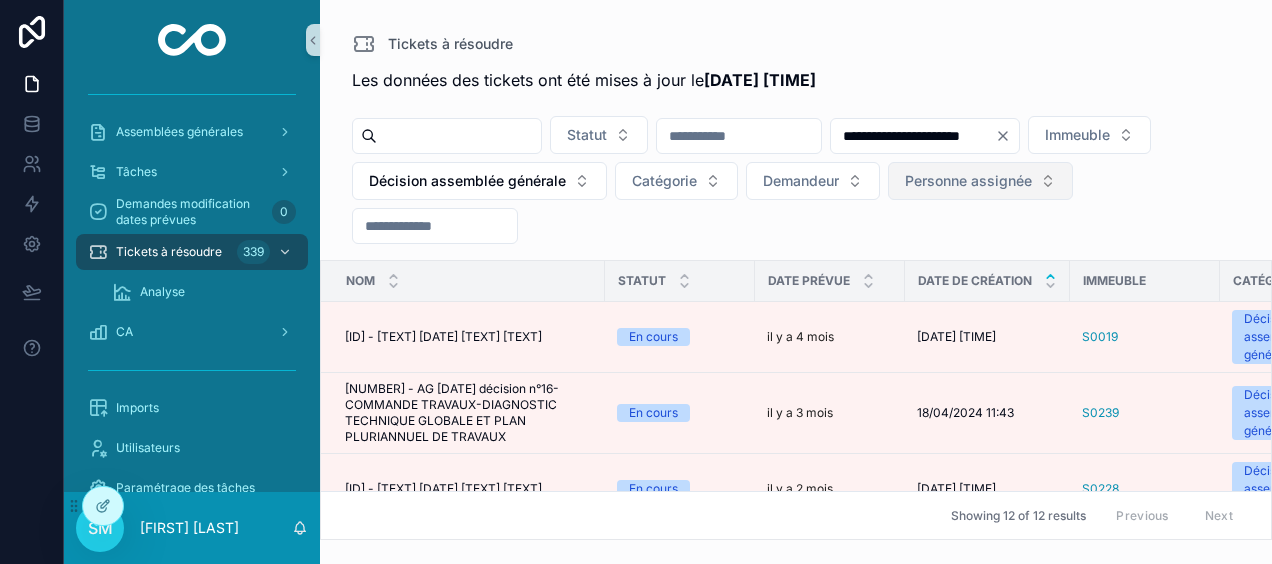 click on "Personne assignée" at bounding box center [968, 181] 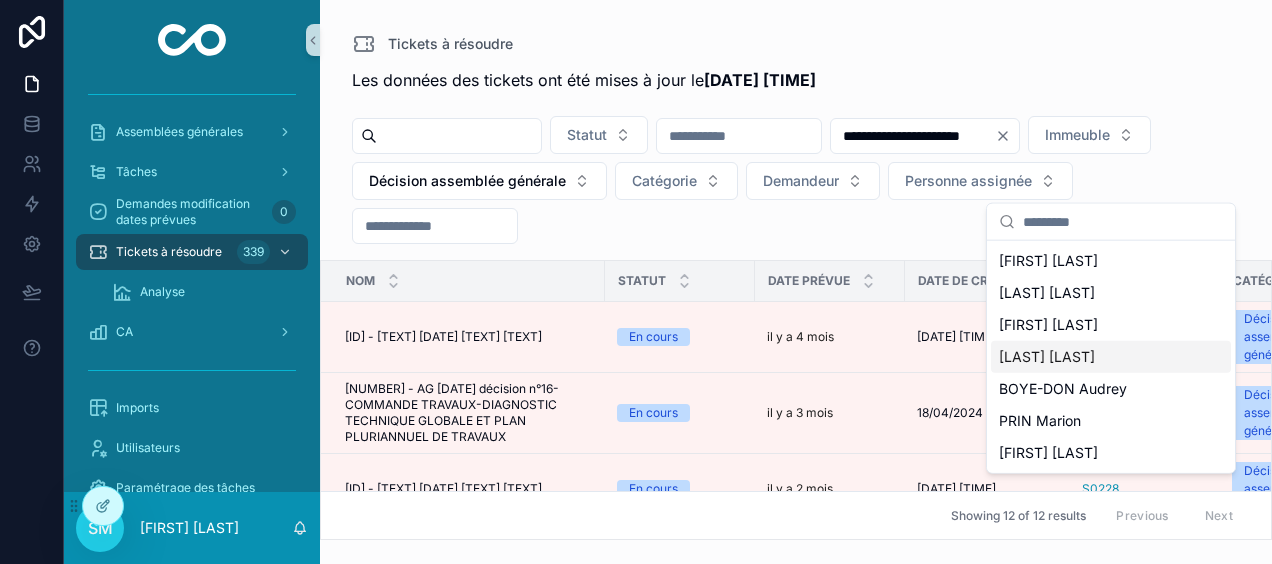 click on "[LAST] [LAST]" at bounding box center [1047, 357] 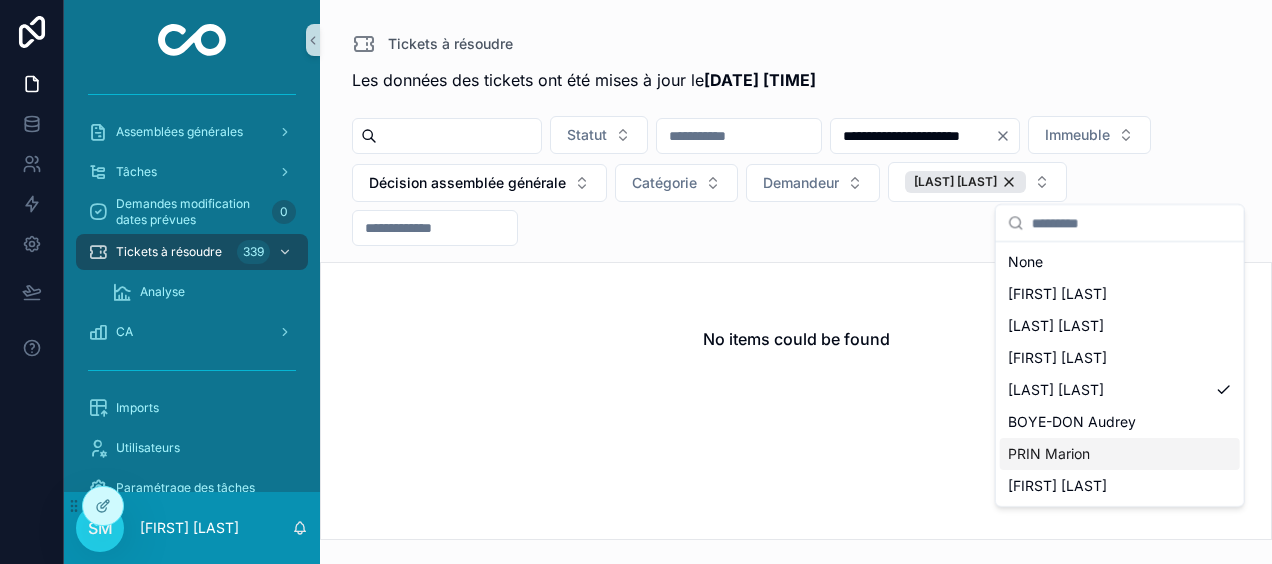 click on "PRIN Marion" at bounding box center [1120, 454] 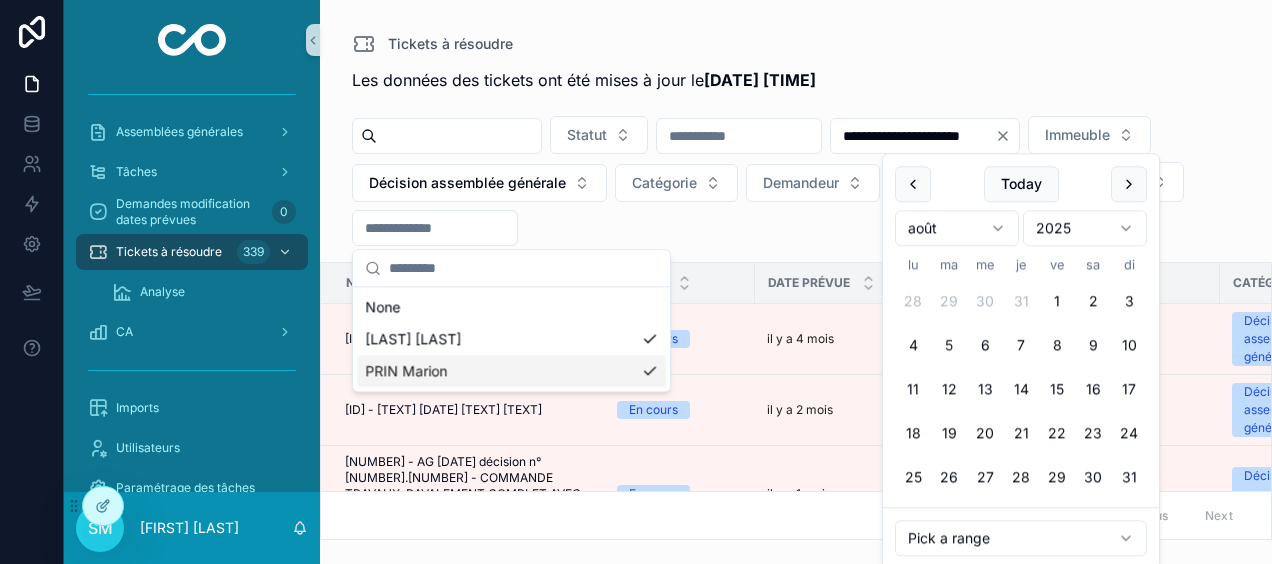 click on "**********" at bounding box center (913, 136) 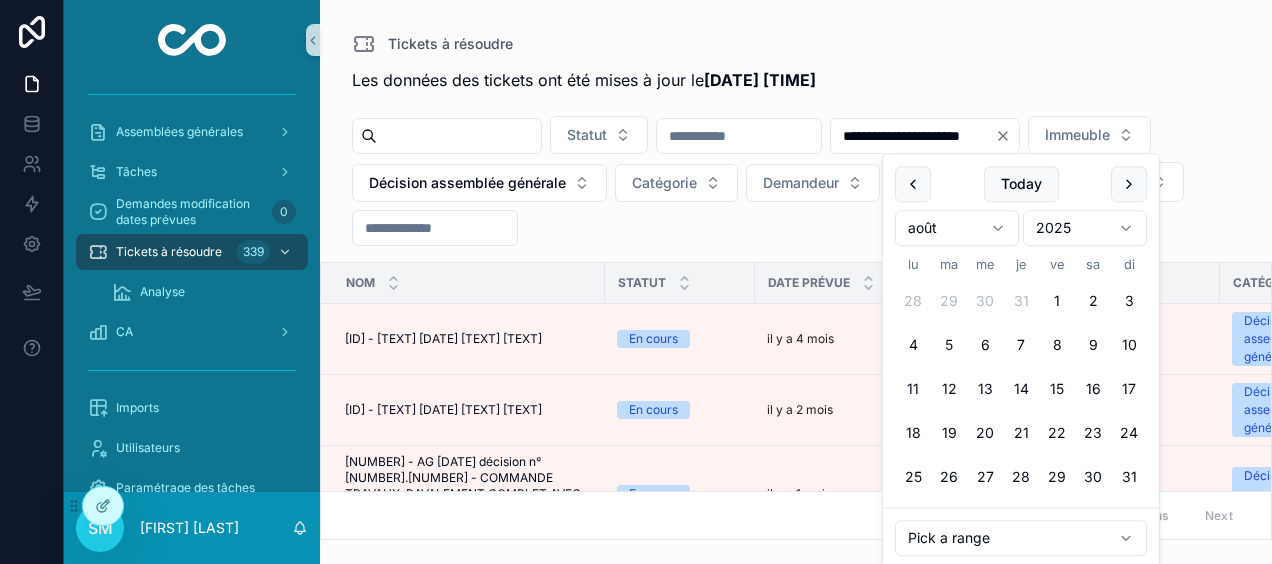 type on "**********" 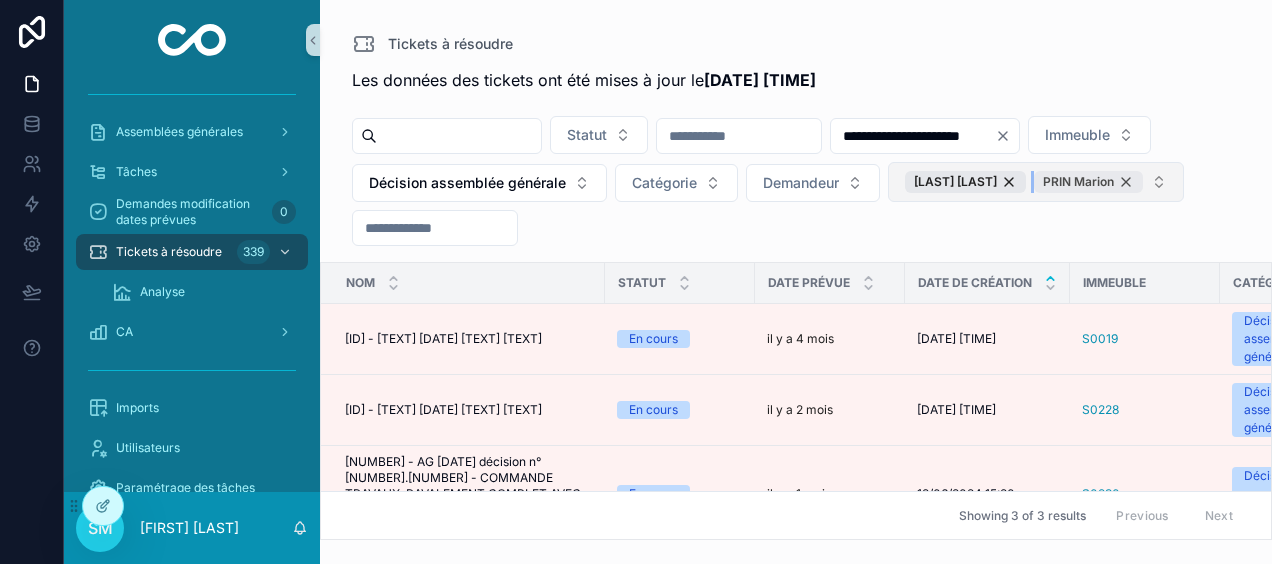 click on "PRIN Marion" at bounding box center (1088, 182) 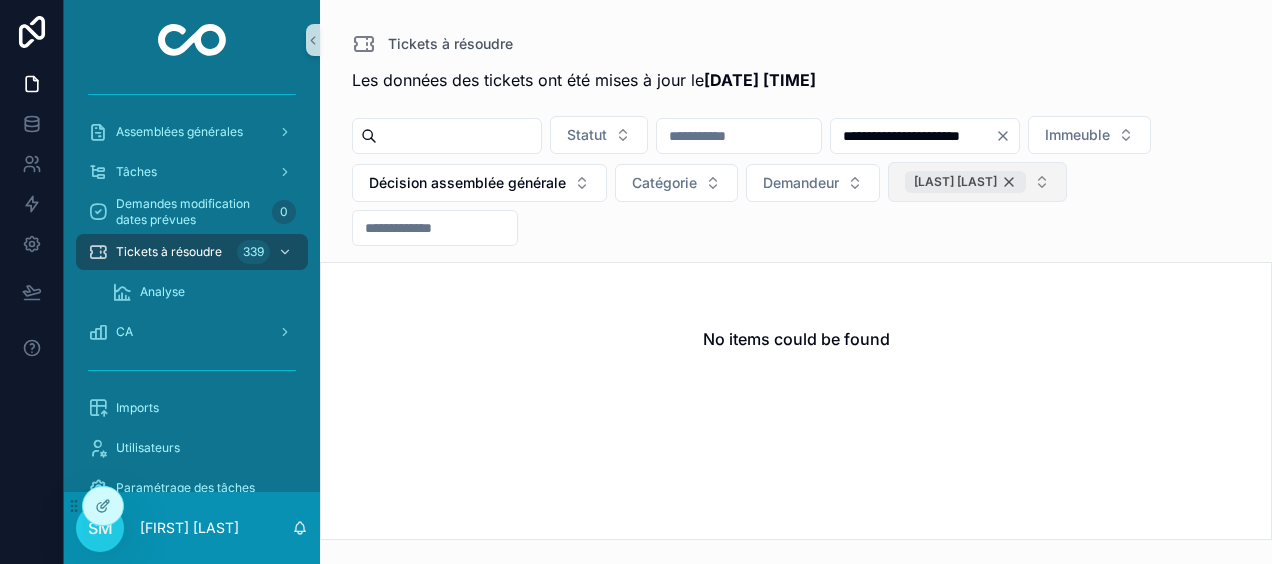click on "[LAST] [LAST]" at bounding box center (965, 182) 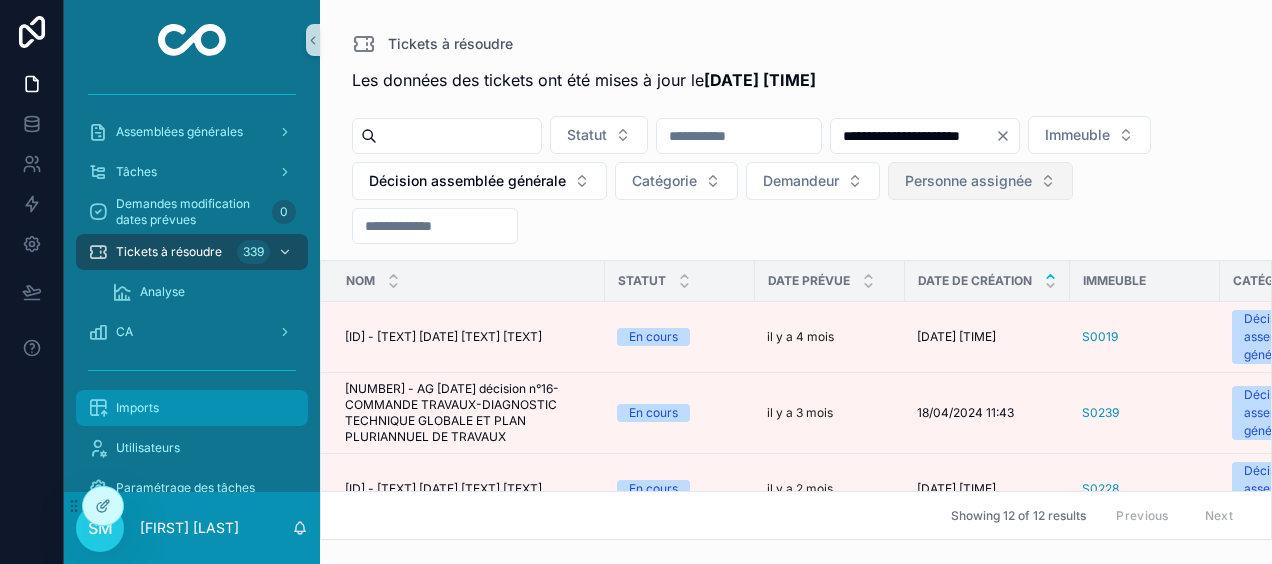 click on "Imports" at bounding box center [137, 408] 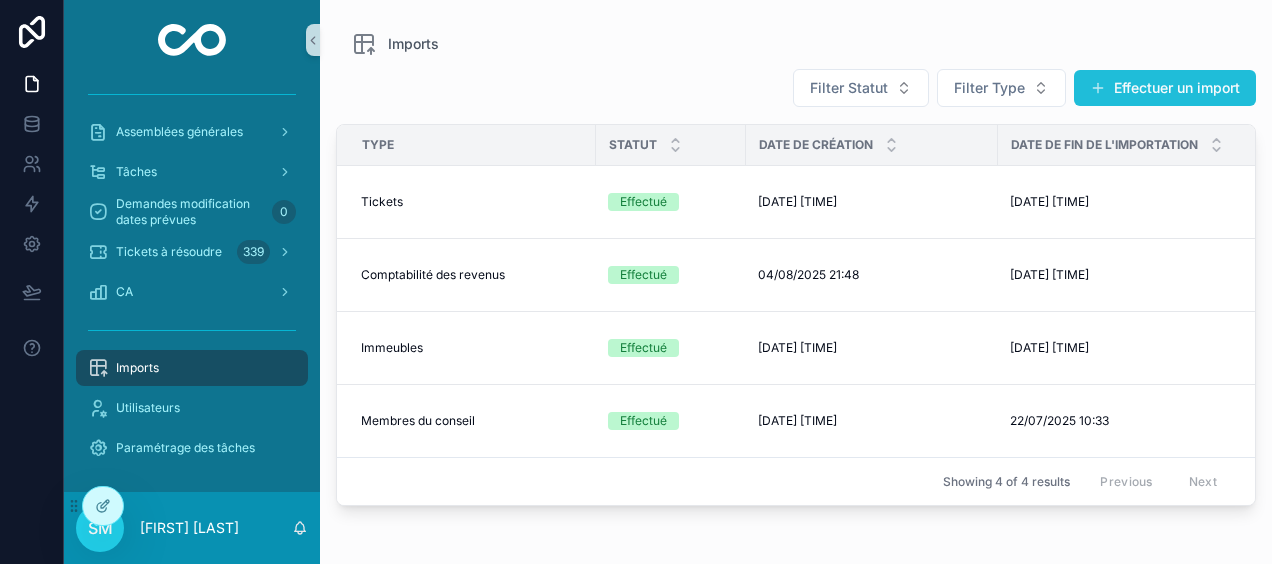click on "Effectuer un import" at bounding box center [1165, 88] 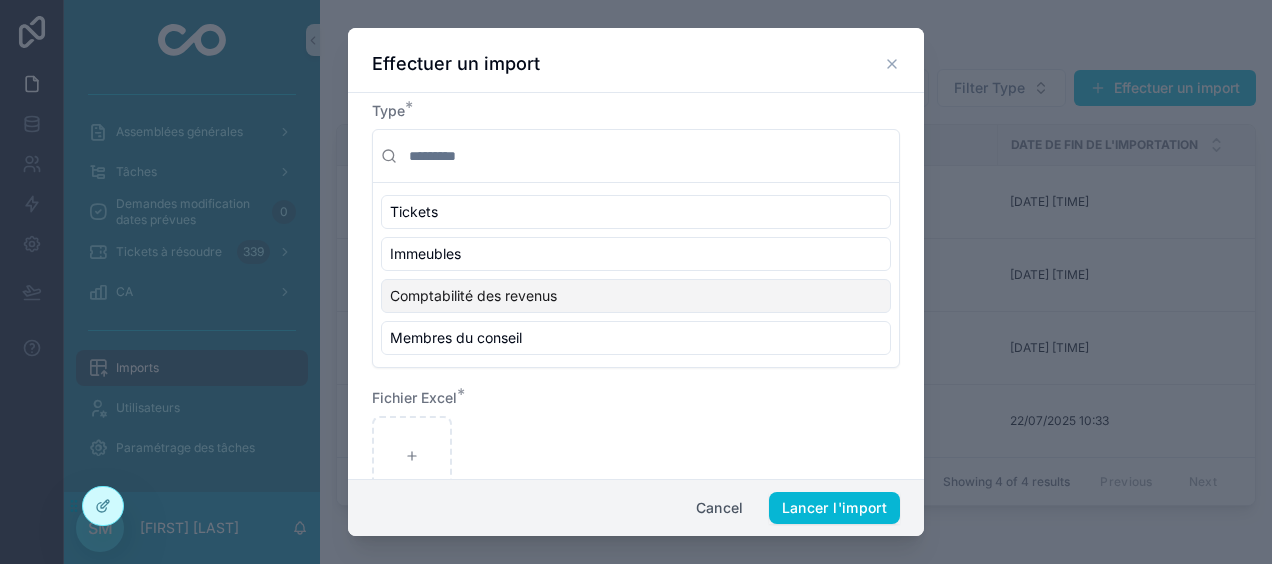 click on "Comptabilité des revenus" at bounding box center [473, 296] 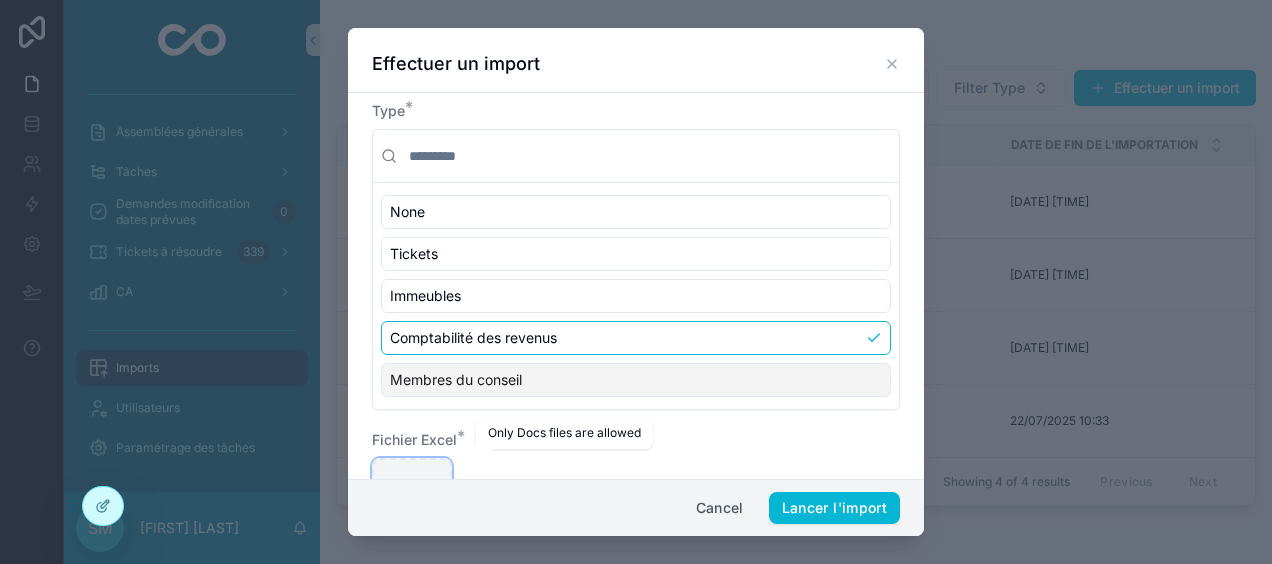 click at bounding box center [412, 498] 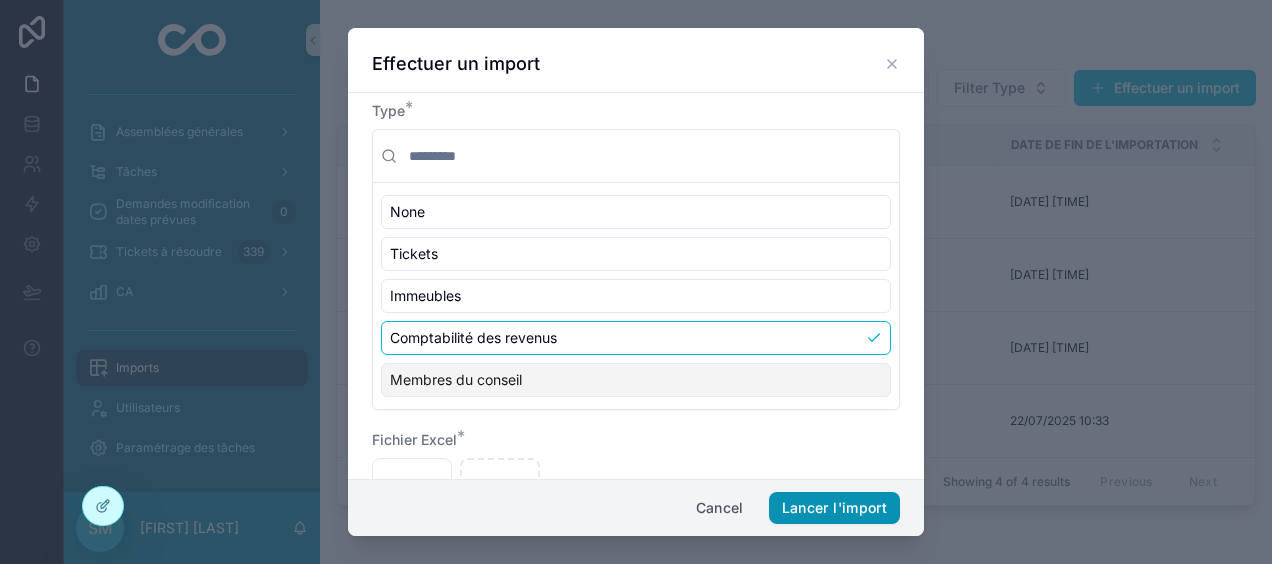 click on "Lancer l'import" at bounding box center (834, 508) 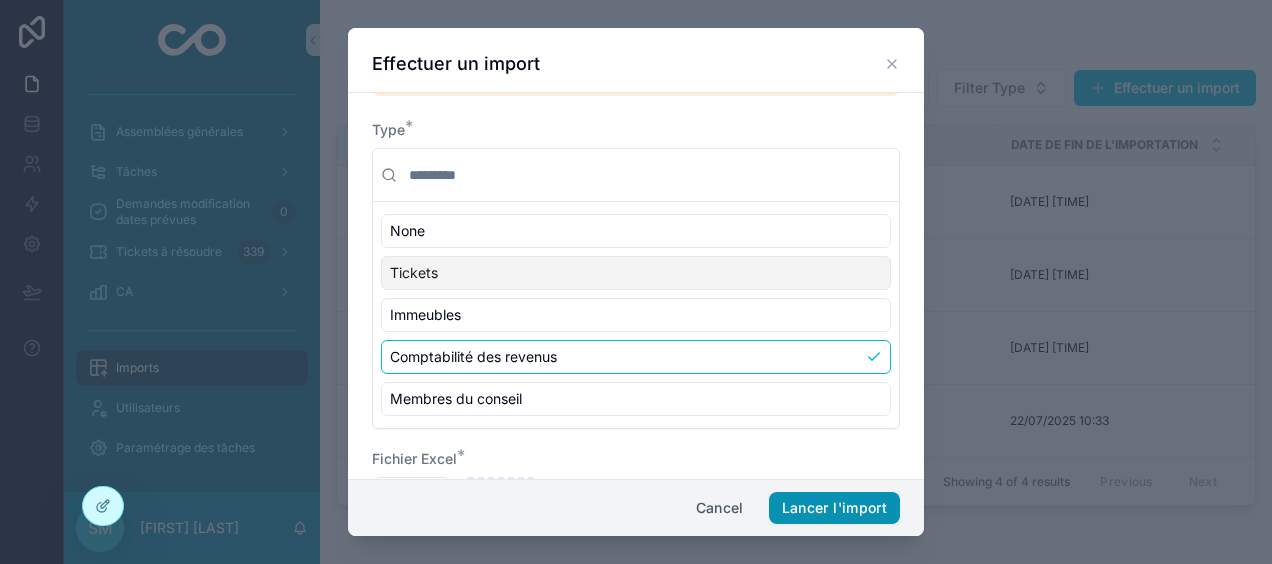 scroll, scrollTop: 0, scrollLeft: 0, axis: both 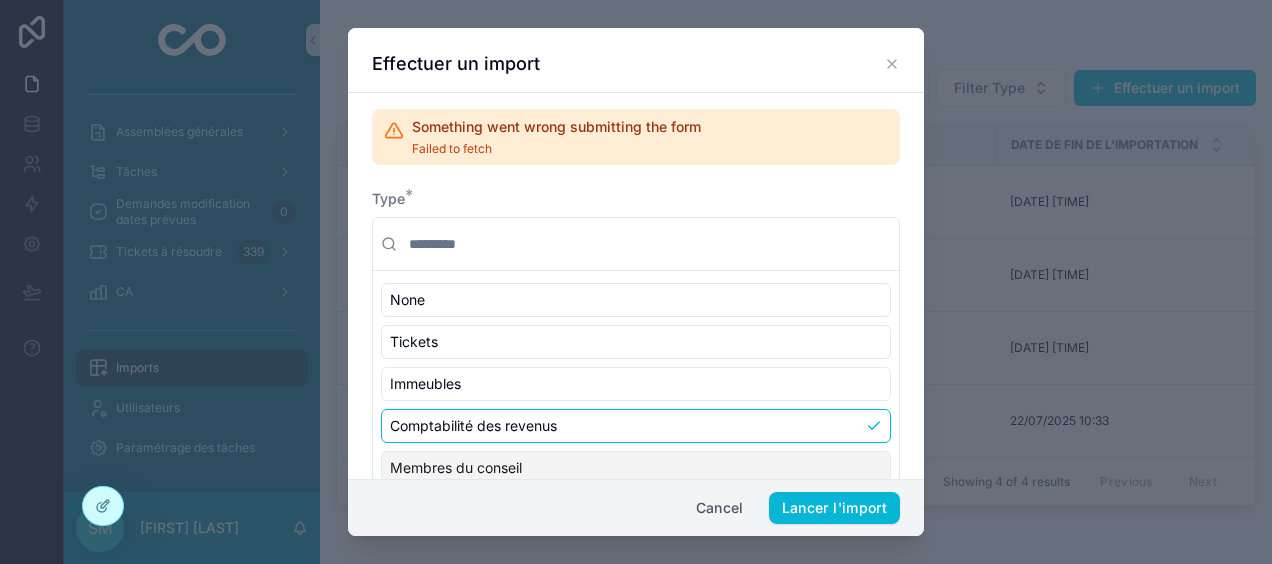 click on "Cancel" at bounding box center [720, 508] 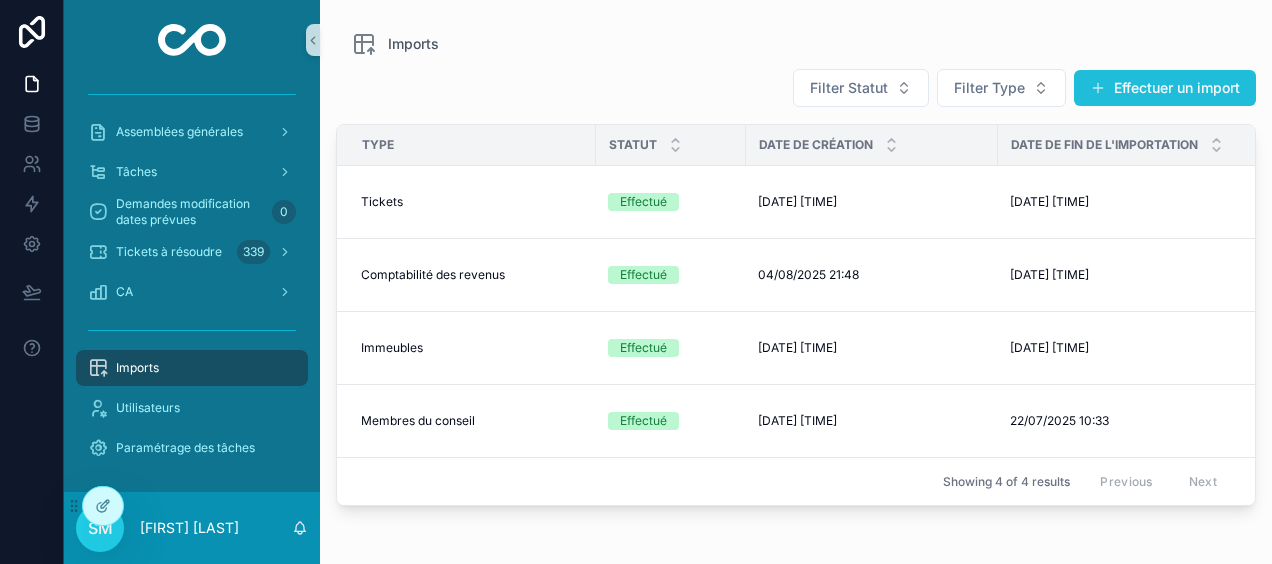 click on "Effectuer un import" at bounding box center [1165, 88] 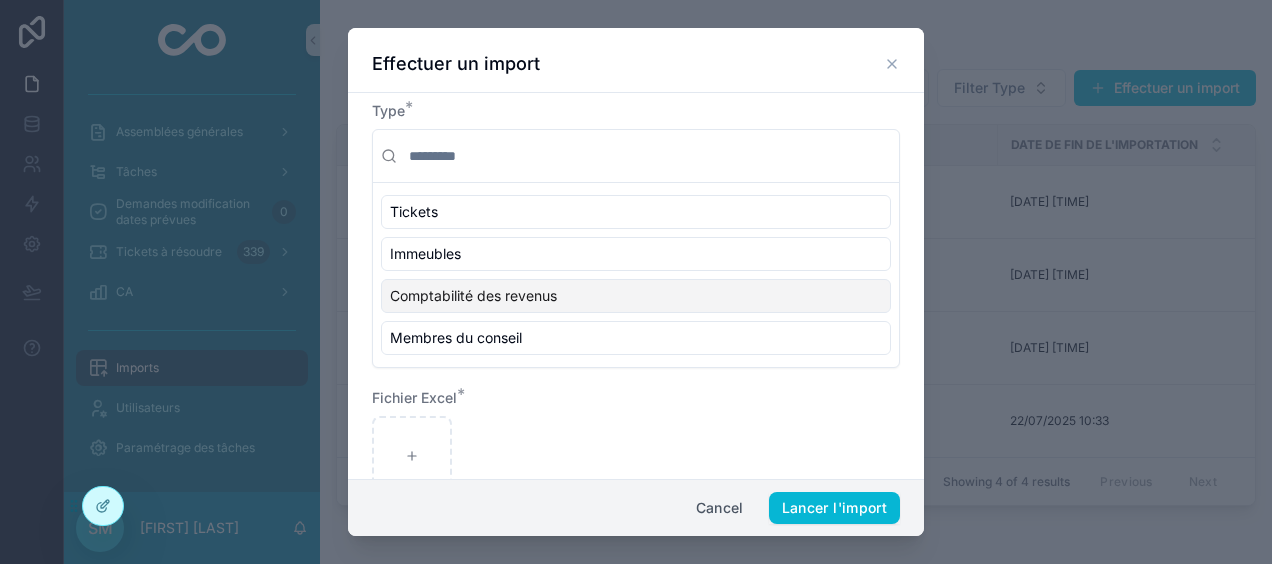 click on "Comptabilité des revenus" at bounding box center (473, 296) 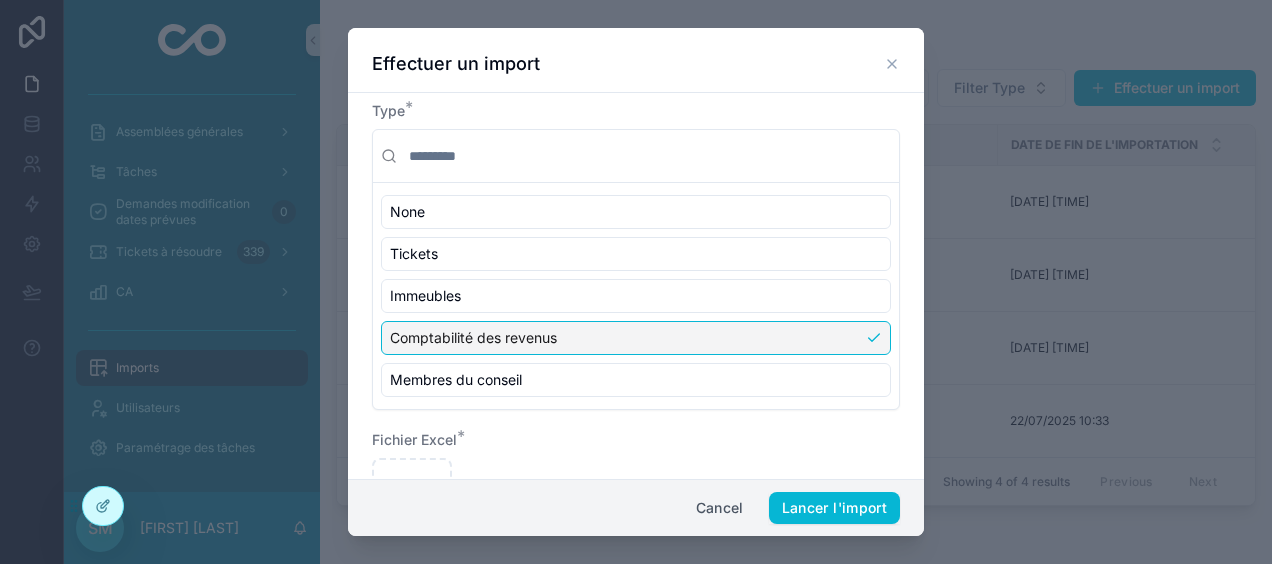 scroll, scrollTop: 89, scrollLeft: 0, axis: vertical 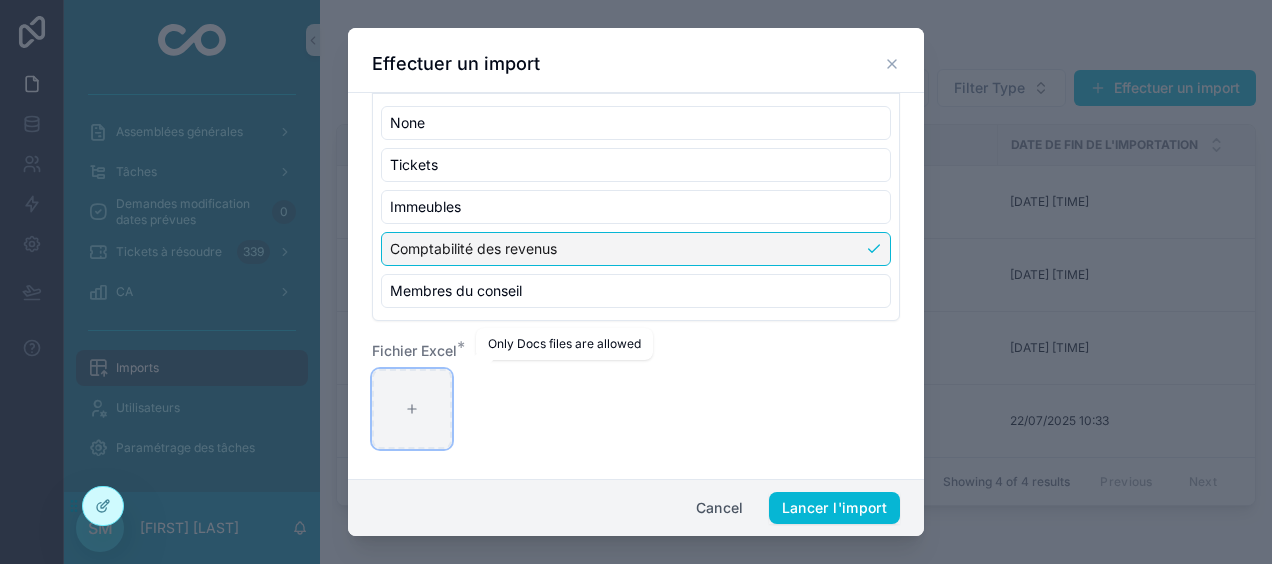 click at bounding box center (412, 409) 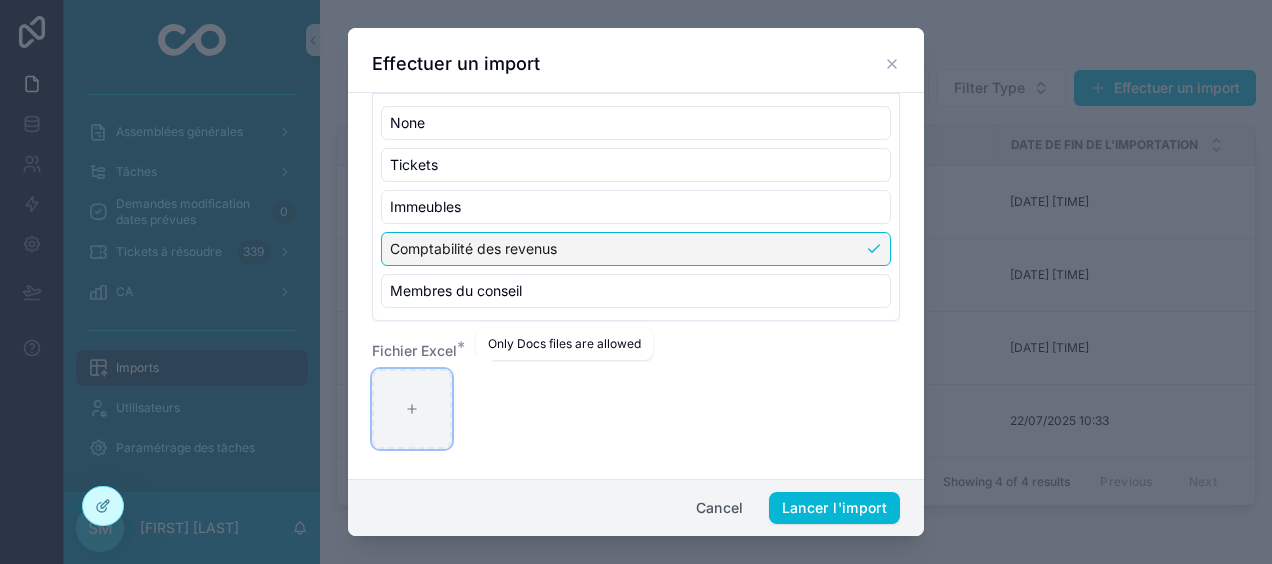 type on "**********" 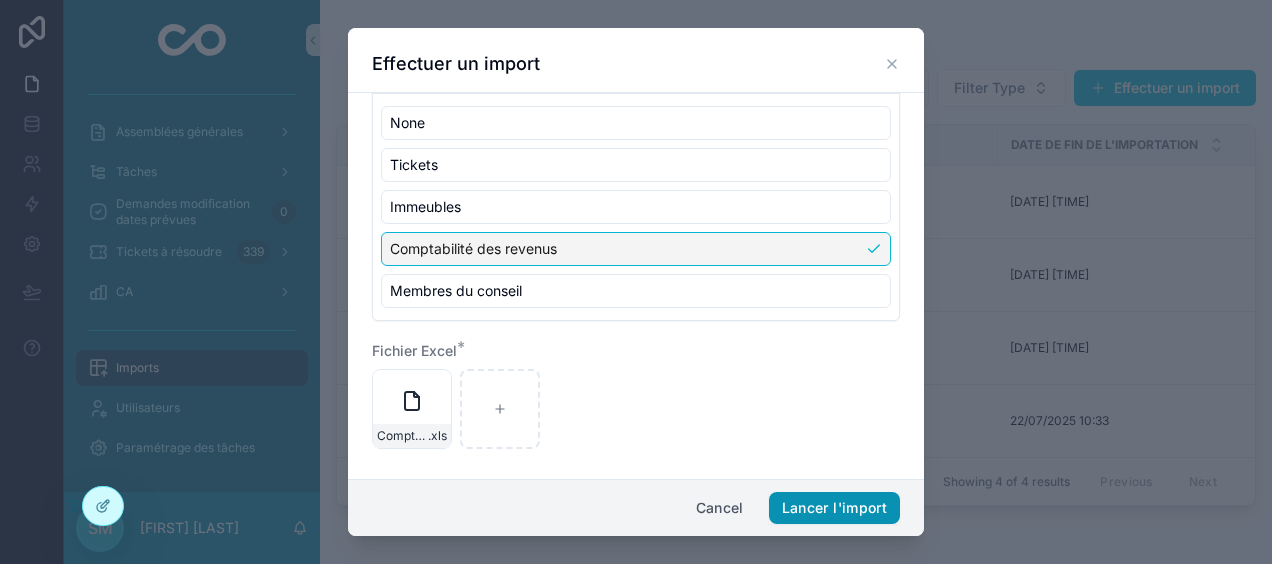 click on "Lancer l'import" at bounding box center (834, 508) 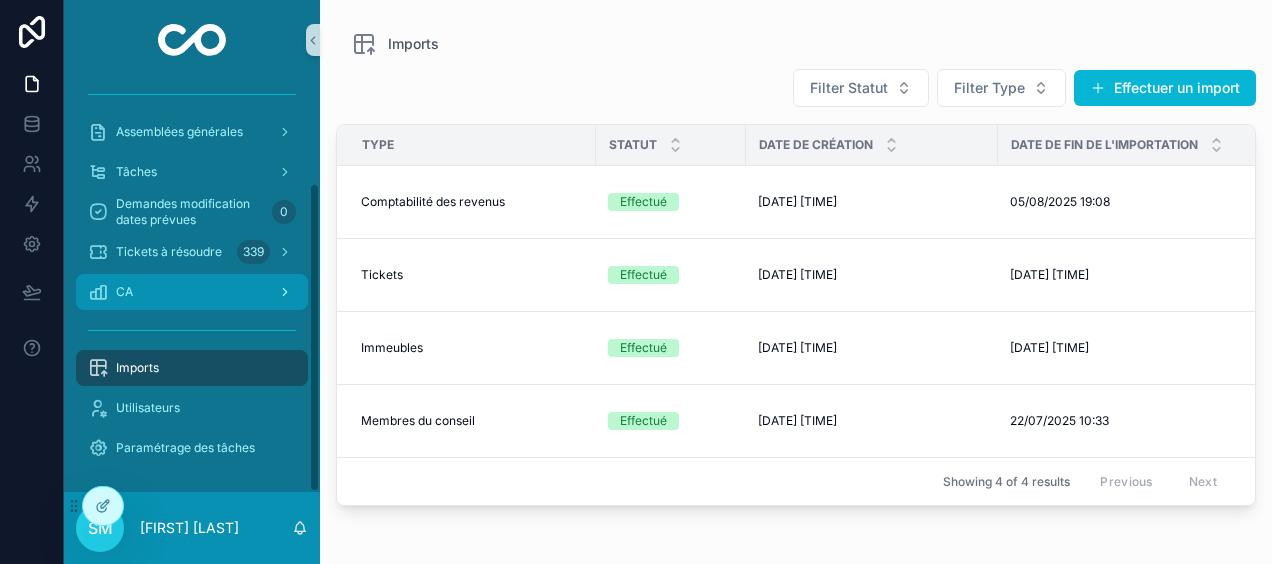 click on "CA" at bounding box center (192, 292) 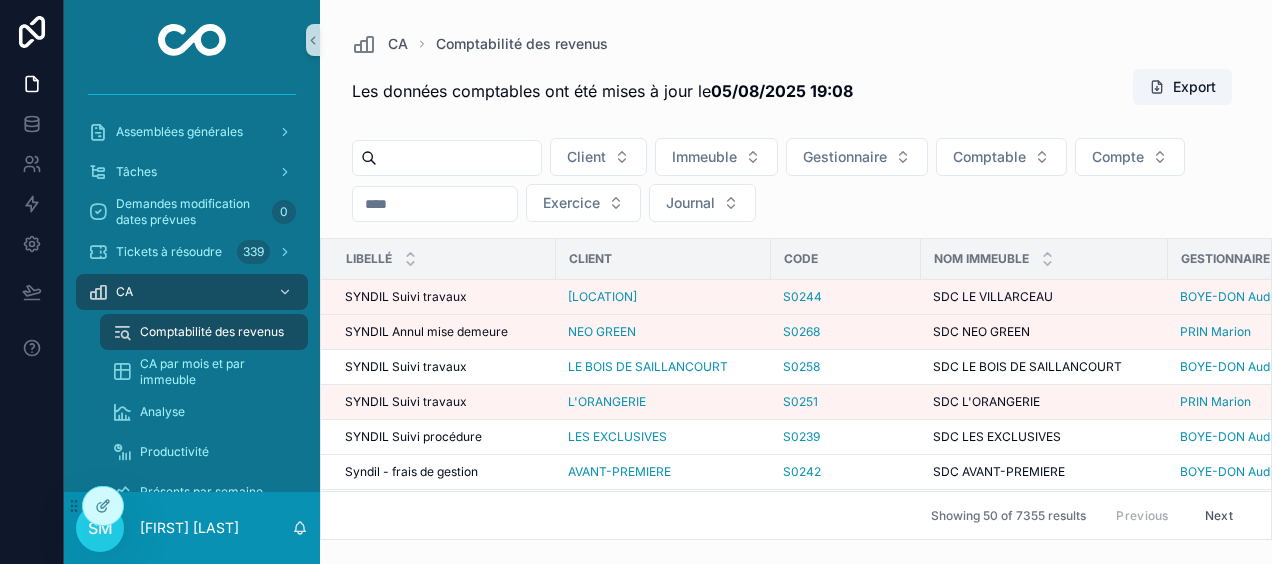 scroll, scrollTop: 0, scrollLeft: 818, axis: horizontal 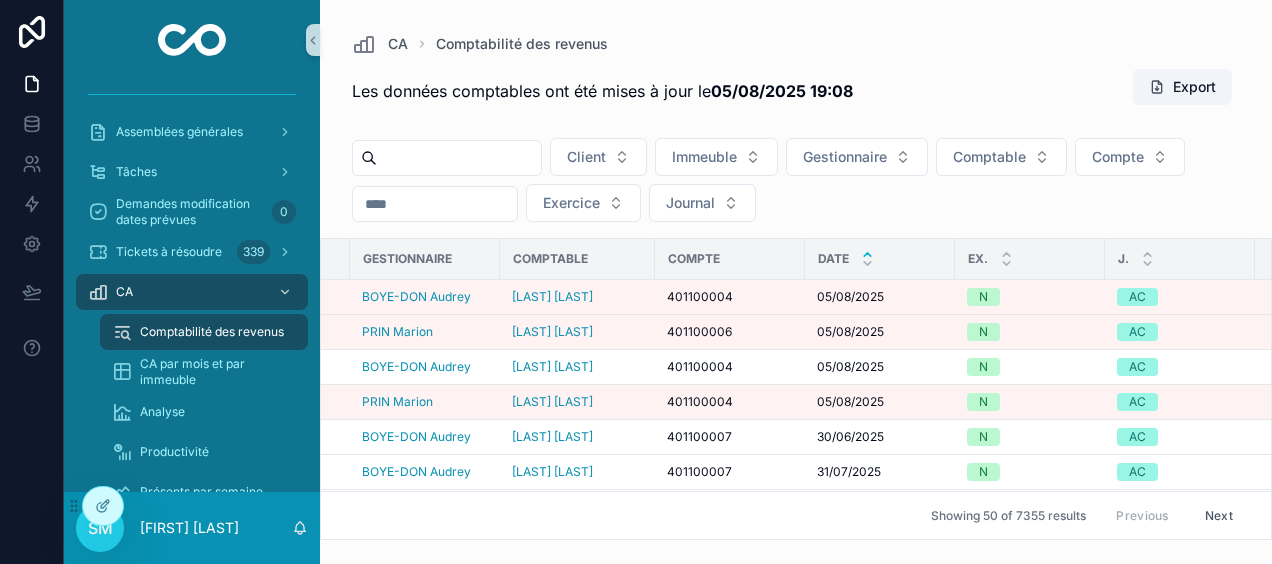 click 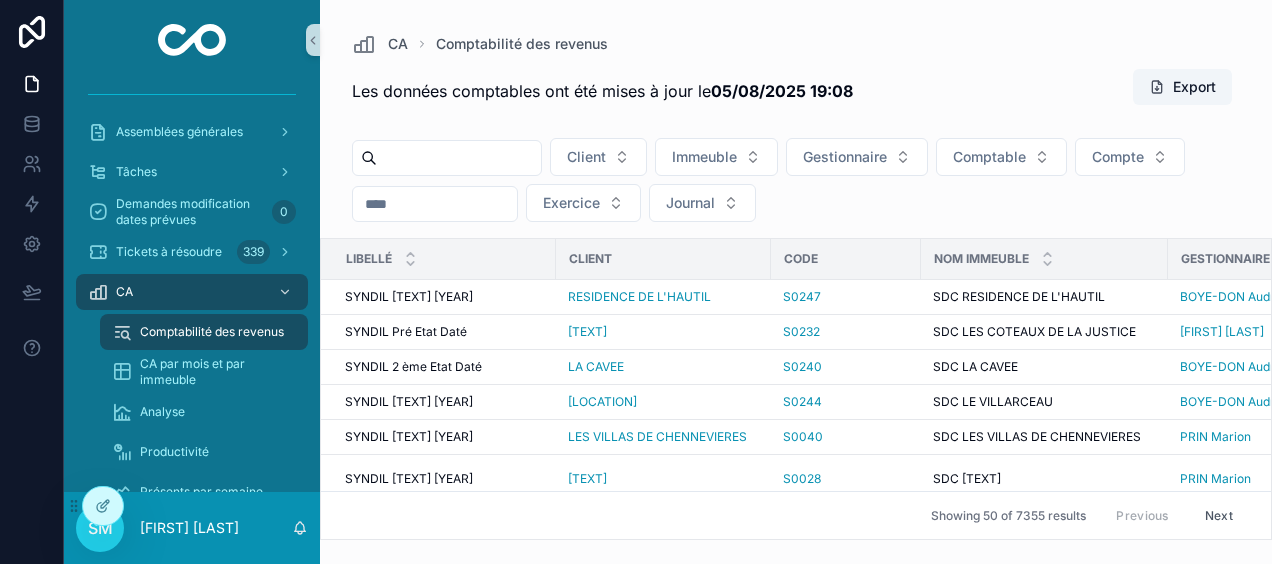 scroll, scrollTop: 0, scrollLeft: 818, axis: horizontal 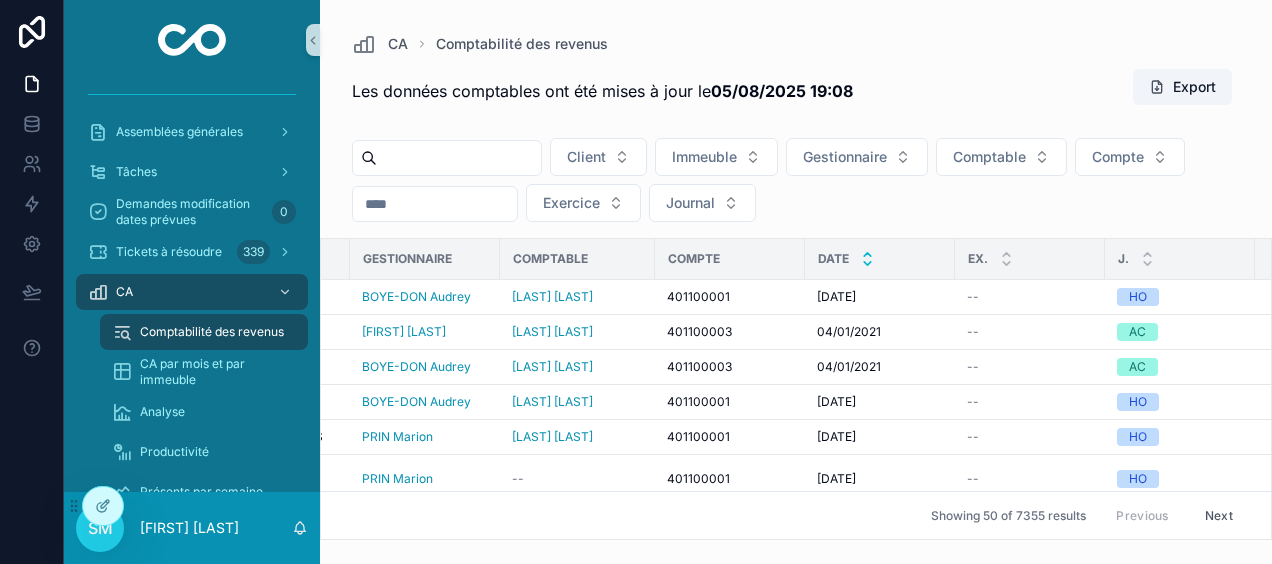 click 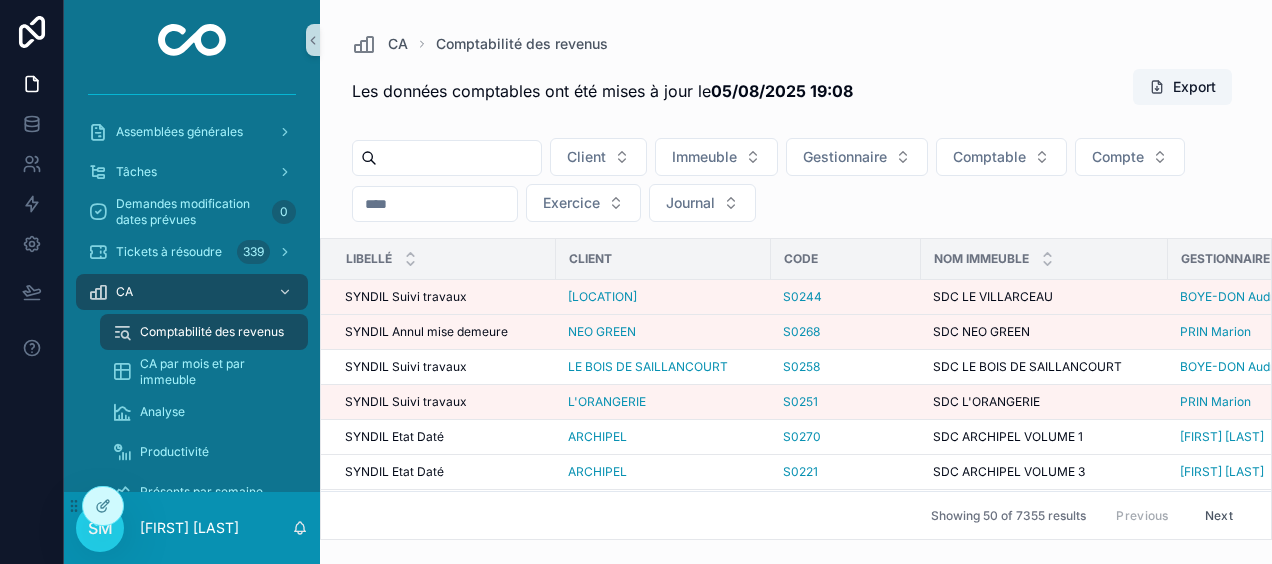 scroll, scrollTop: 0, scrollLeft: 818, axis: horizontal 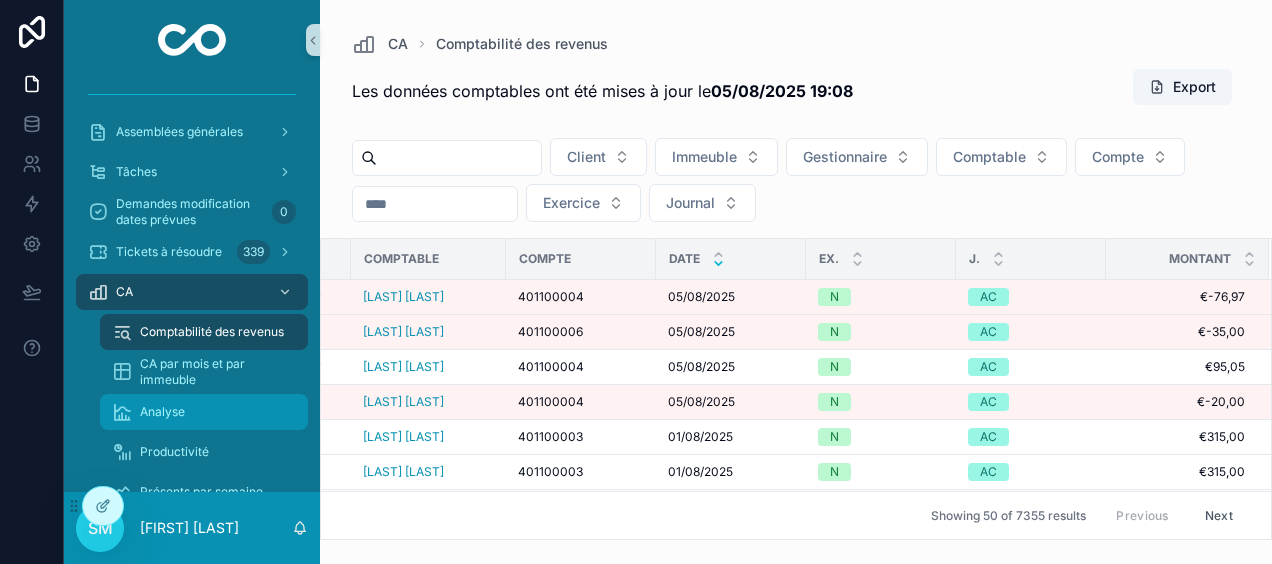 click on "Analyse" at bounding box center [204, 412] 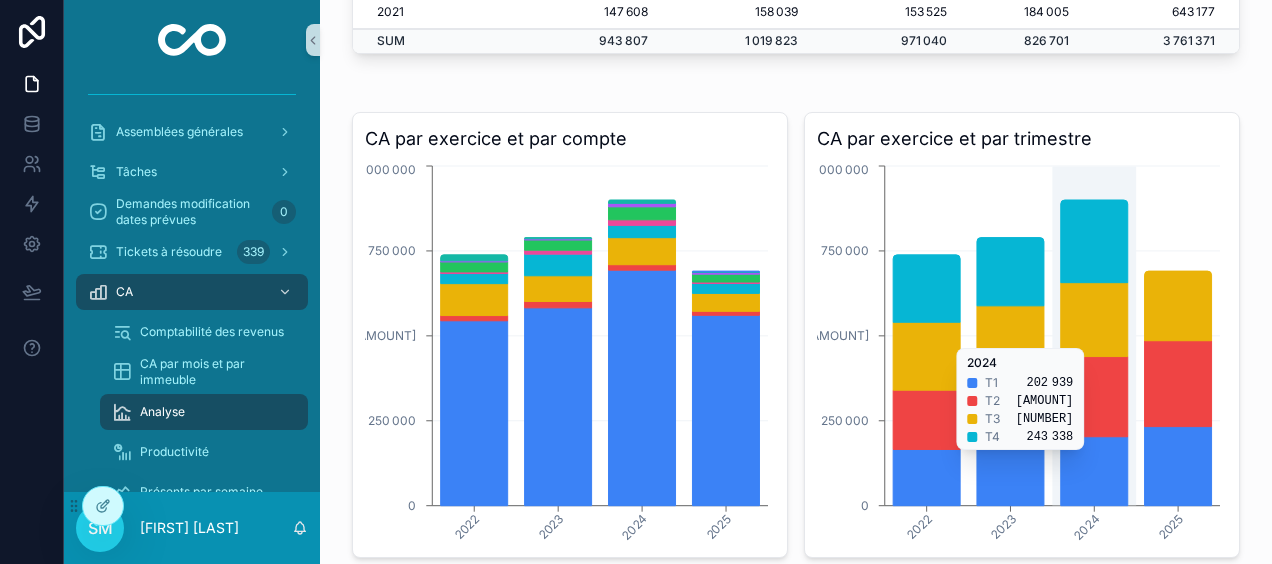 scroll, scrollTop: 400, scrollLeft: 0, axis: vertical 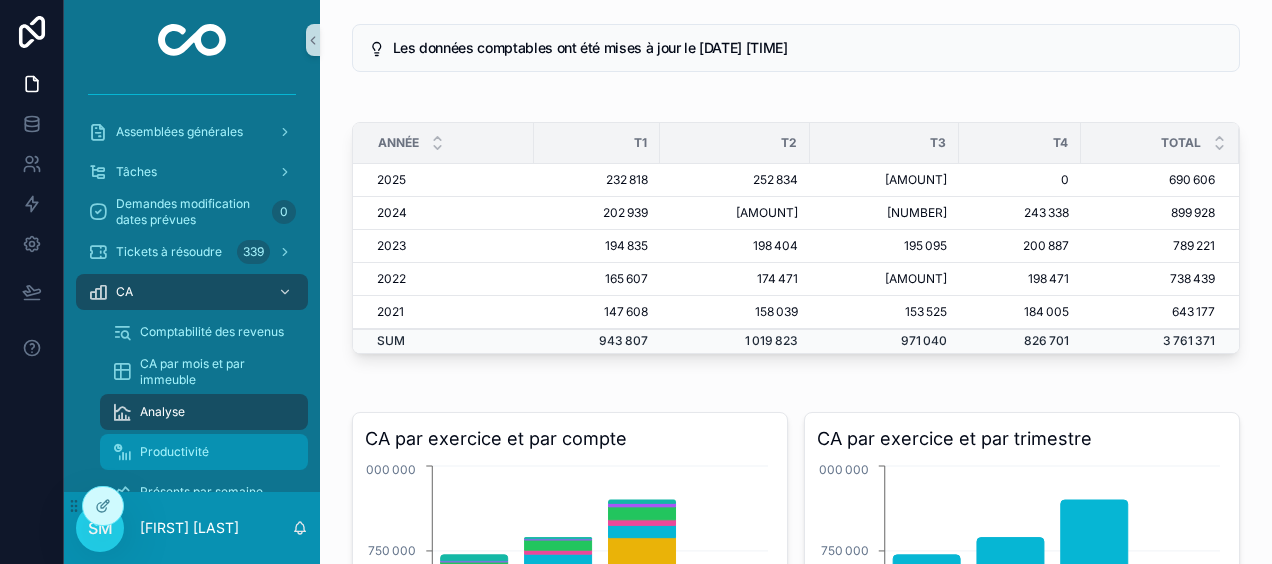 click on "Productivité" at bounding box center [174, 452] 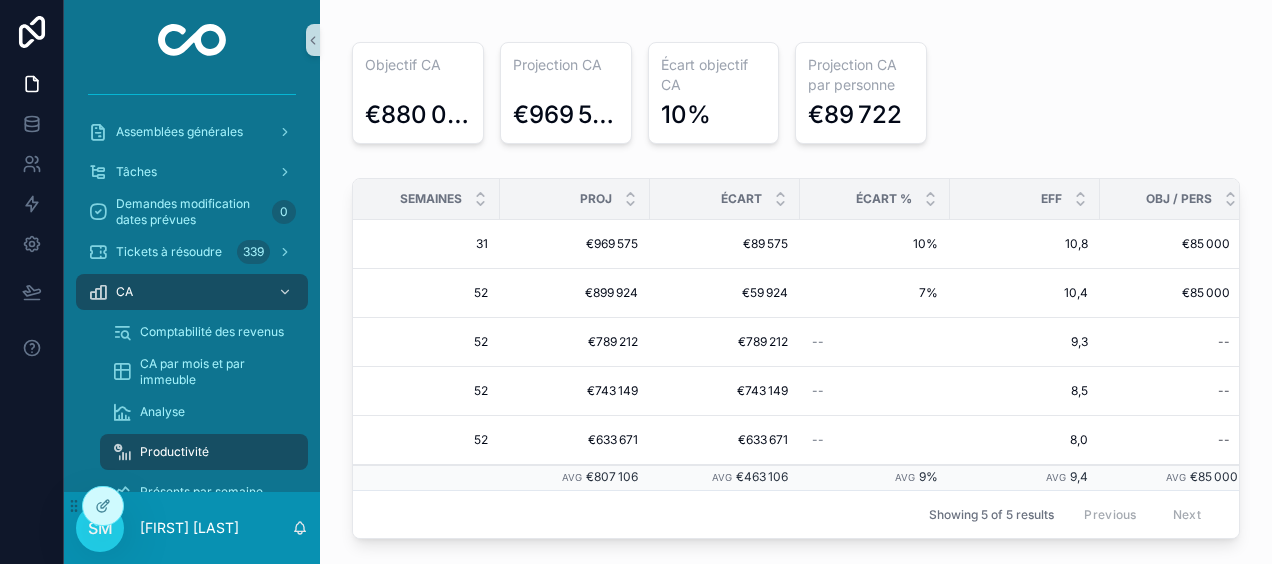 scroll, scrollTop: 0, scrollLeft: 493, axis: horizontal 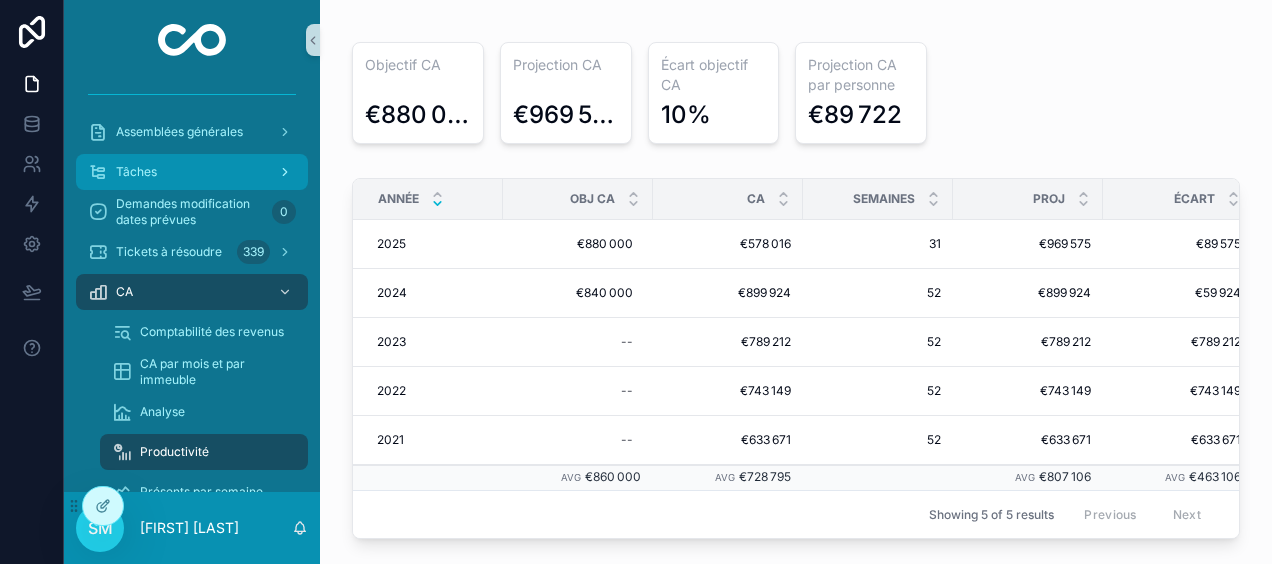 click on "Tâches" at bounding box center (192, 172) 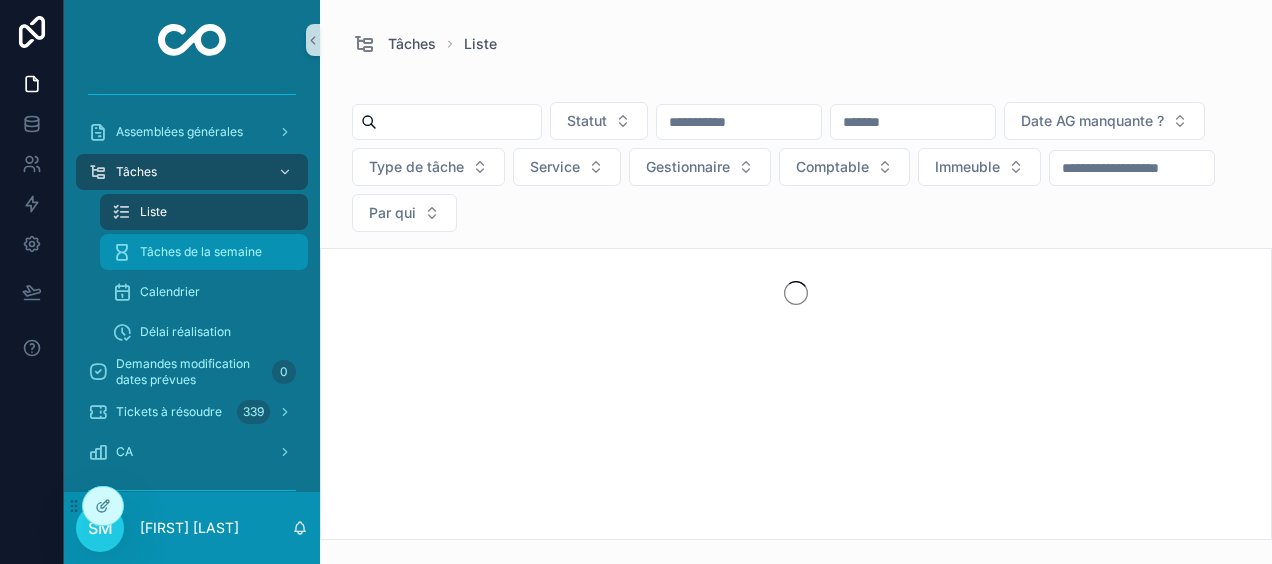 click on "Tâches de la semaine" at bounding box center (204, 252) 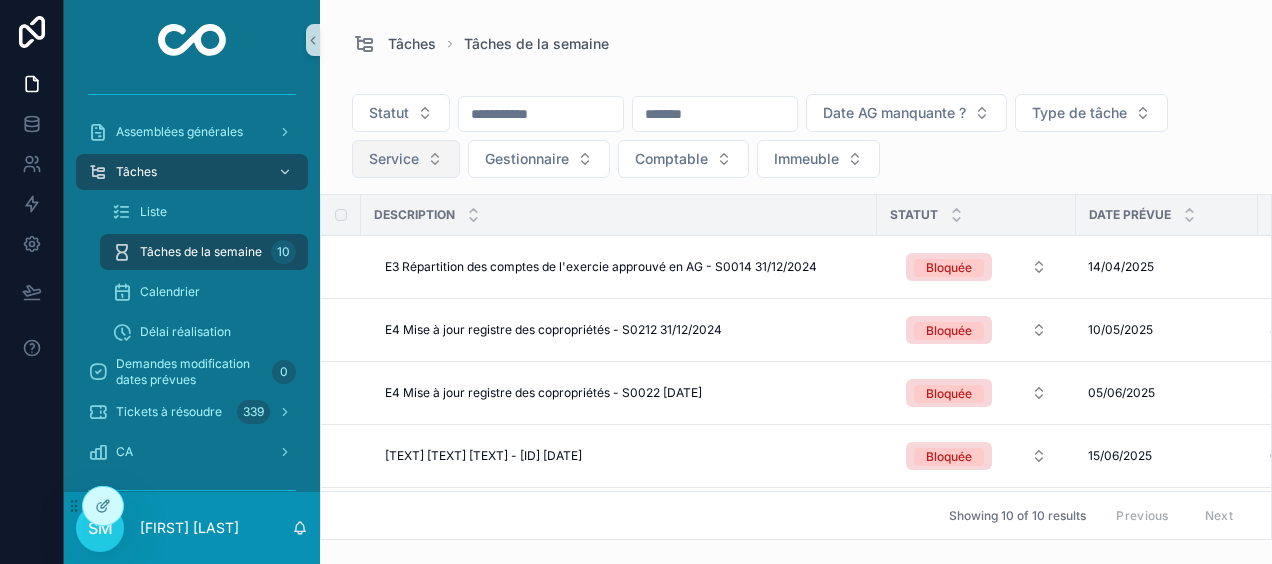 click on "Service" at bounding box center [394, 159] 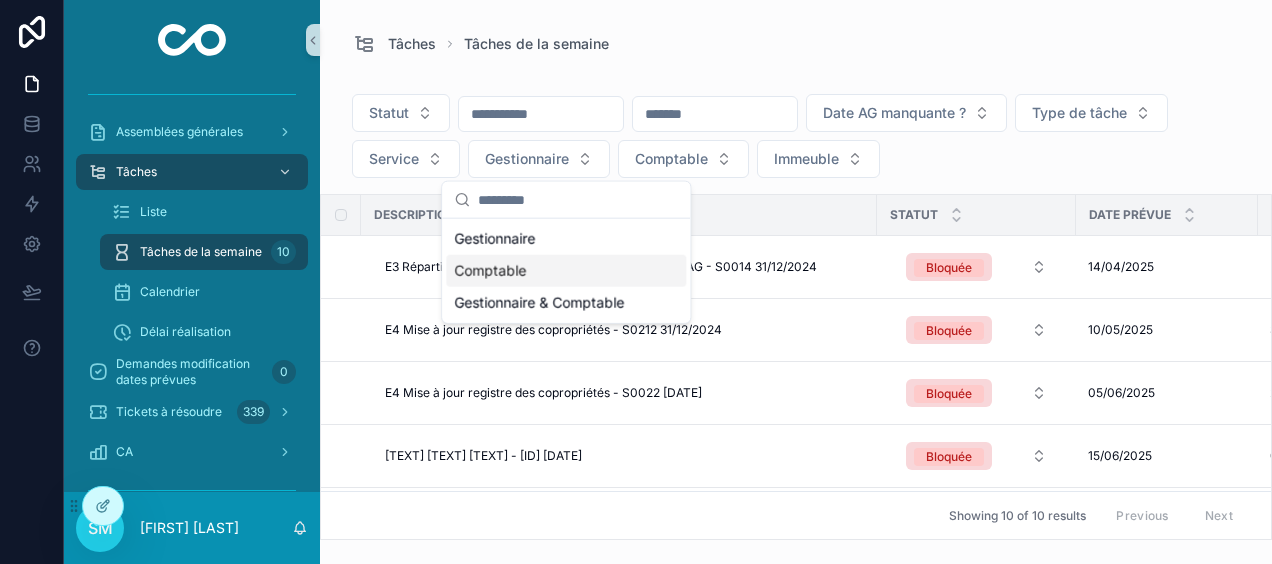 click on "Comptable" at bounding box center (566, 271) 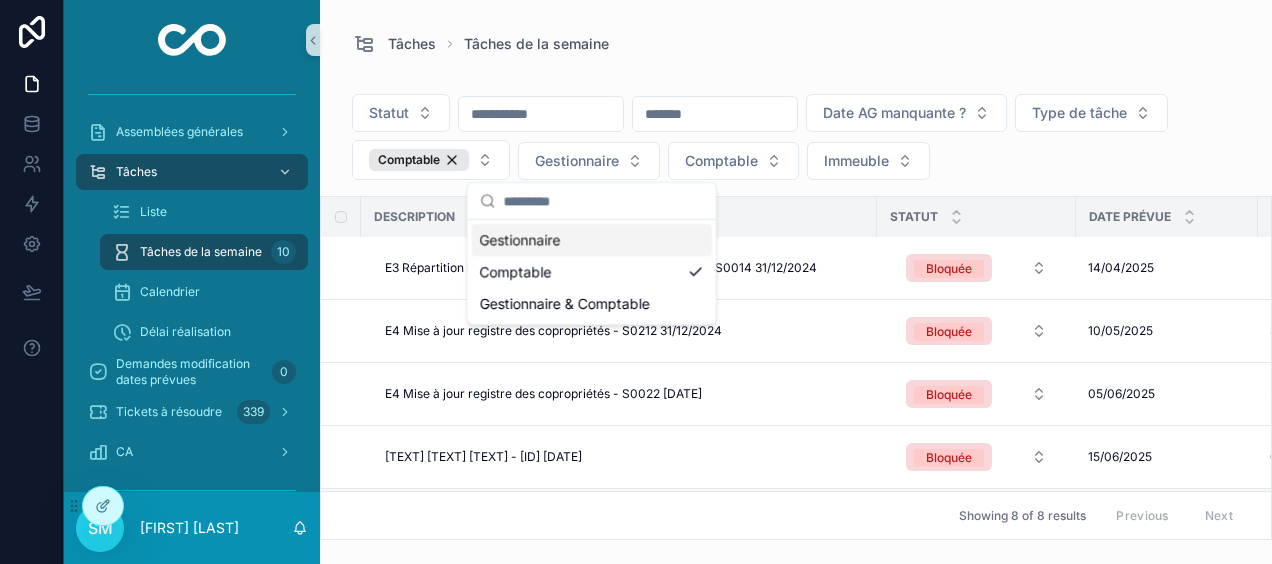 scroll, scrollTop: 0, scrollLeft: 0, axis: both 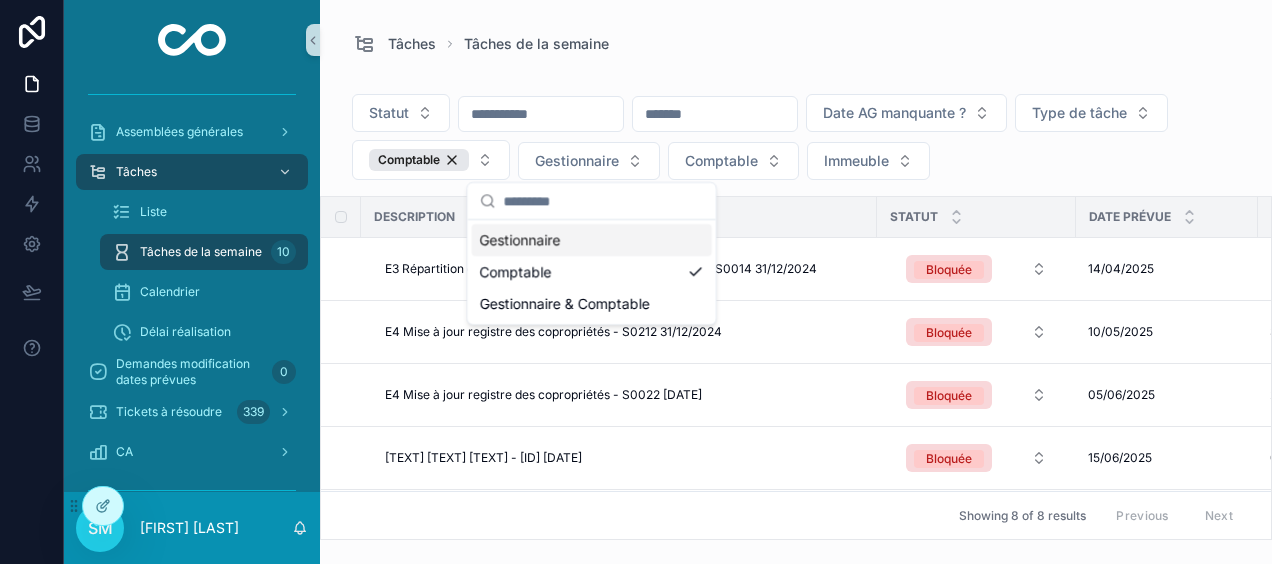 click on "Gestionnaire" at bounding box center [592, 240] 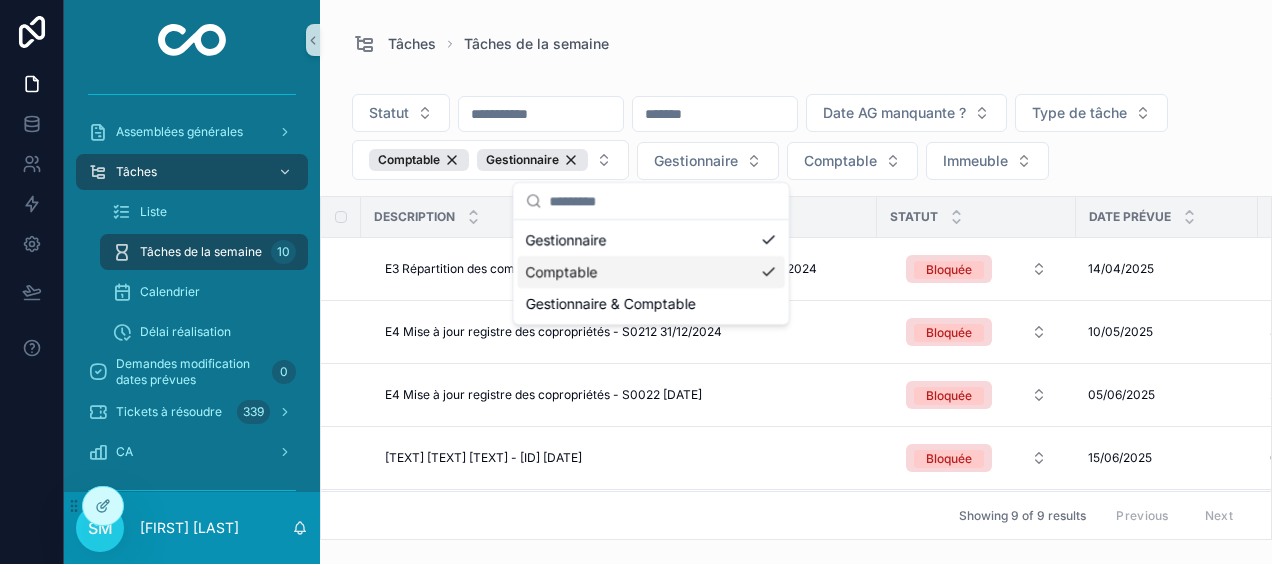 click on "Comptable" at bounding box center [651, 272] 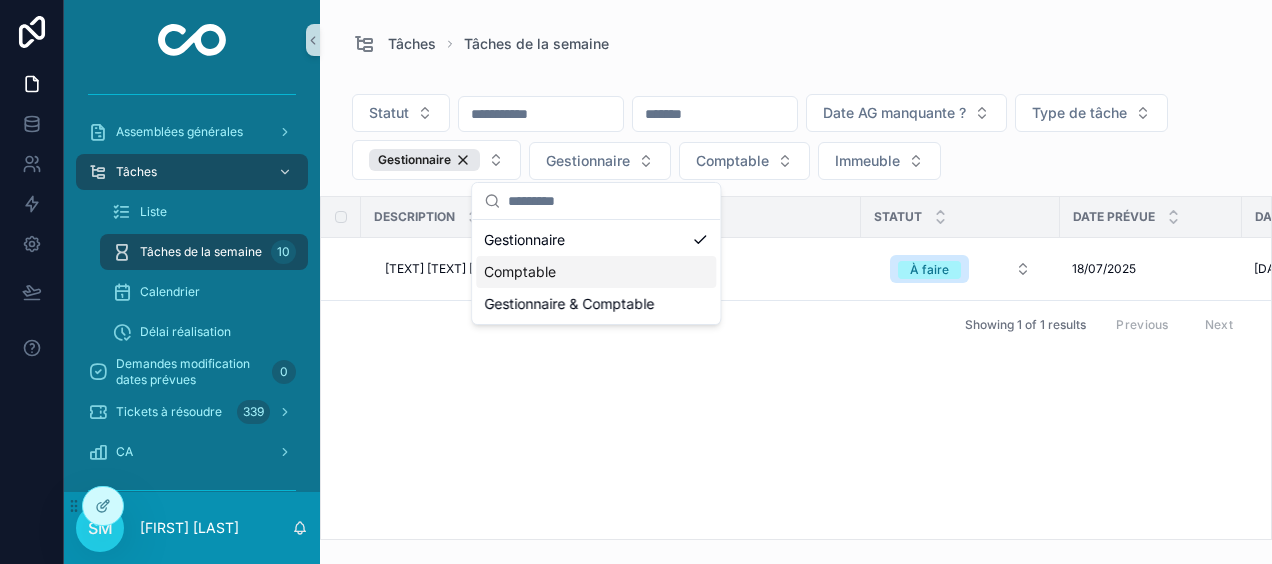 click on "Description Statut Date prévue Date AG Gestionnaire Comptable Assemblée générale B2 Fixation des honoraires contrat de syndic pour budget - S0250 [DATE] B2 Fixation des honoraires contrat de syndic pour budget - S0250 [DATE] À faire [DATE] [DATE] [DATE] [DATE] PRIN [LAST] [LAST] (S0250) SDC VIEW PARK du [DATE] Showing 1 of 1 results Previous Next" at bounding box center [796, 368] 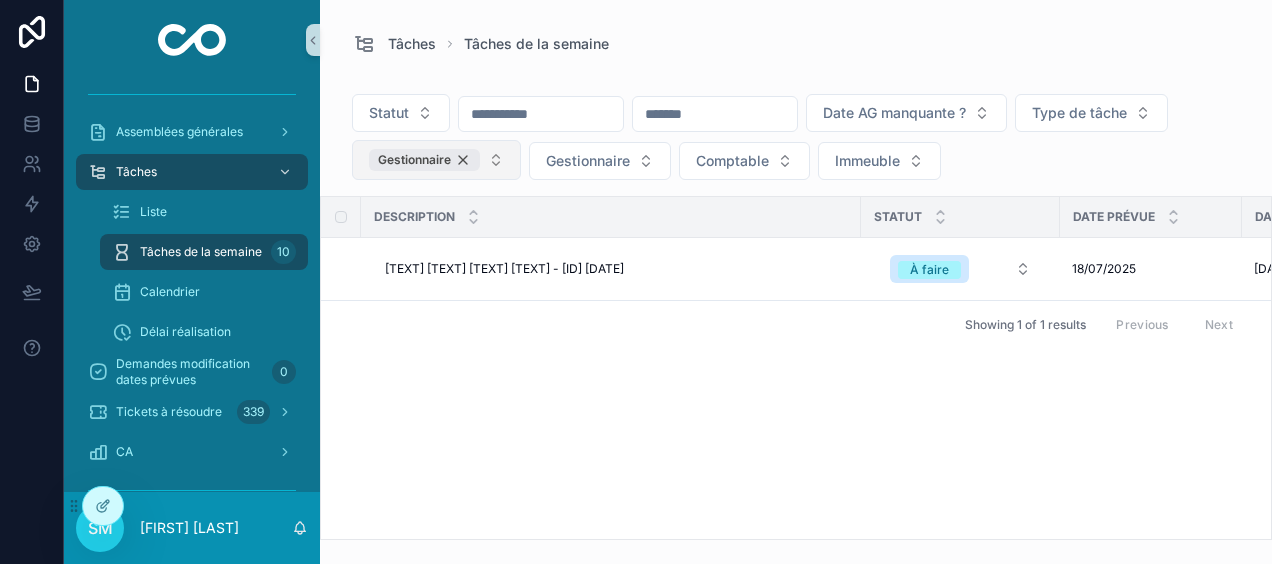 click on "Gestionnaire" at bounding box center (424, 160) 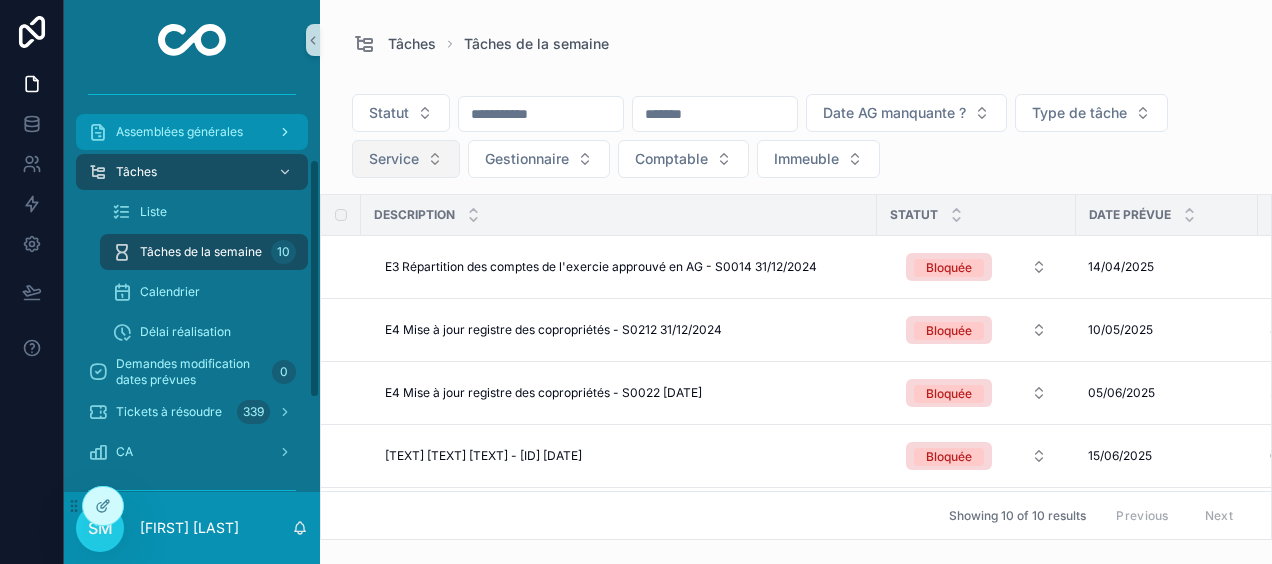 click on "Assemblées générales" at bounding box center [192, 132] 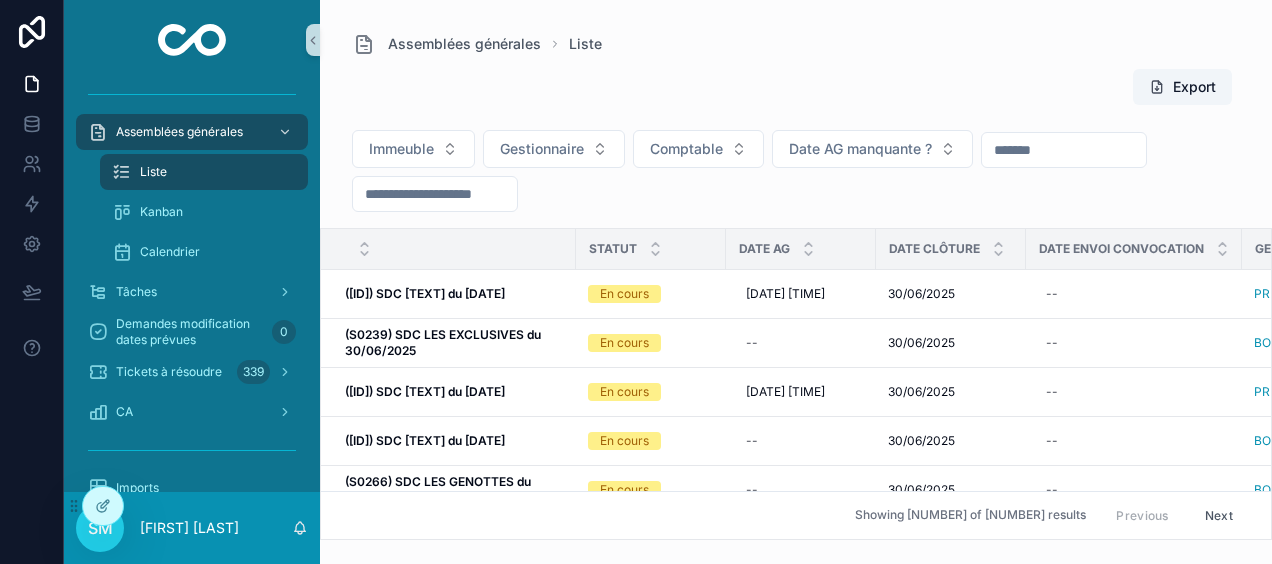 click at bounding box center [435, 194] 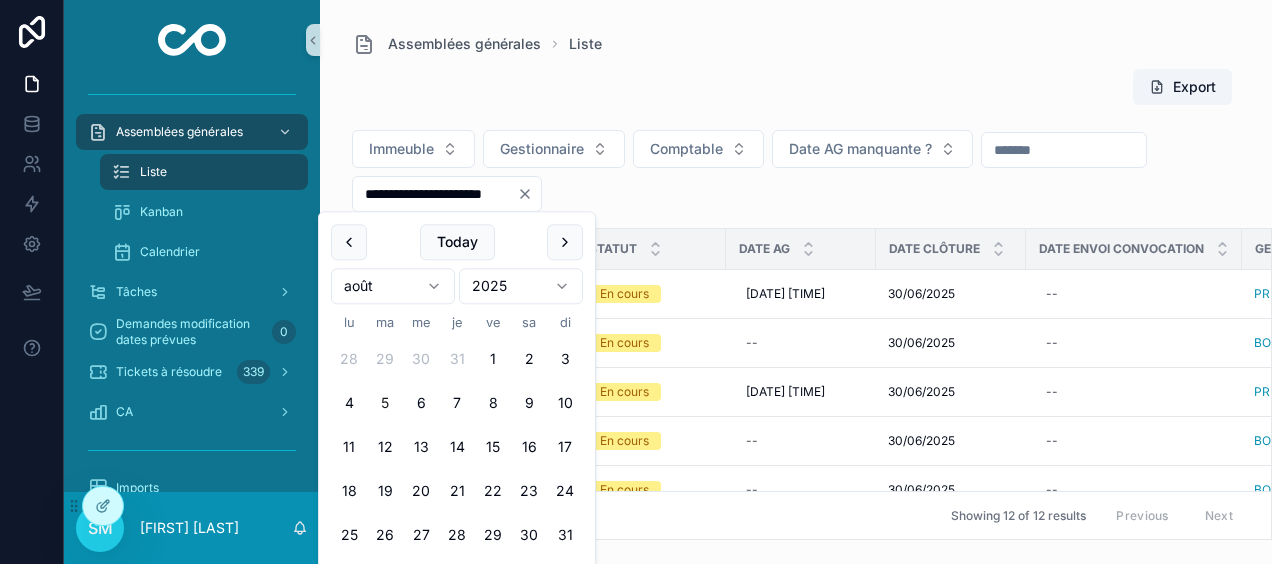 type on "**********" 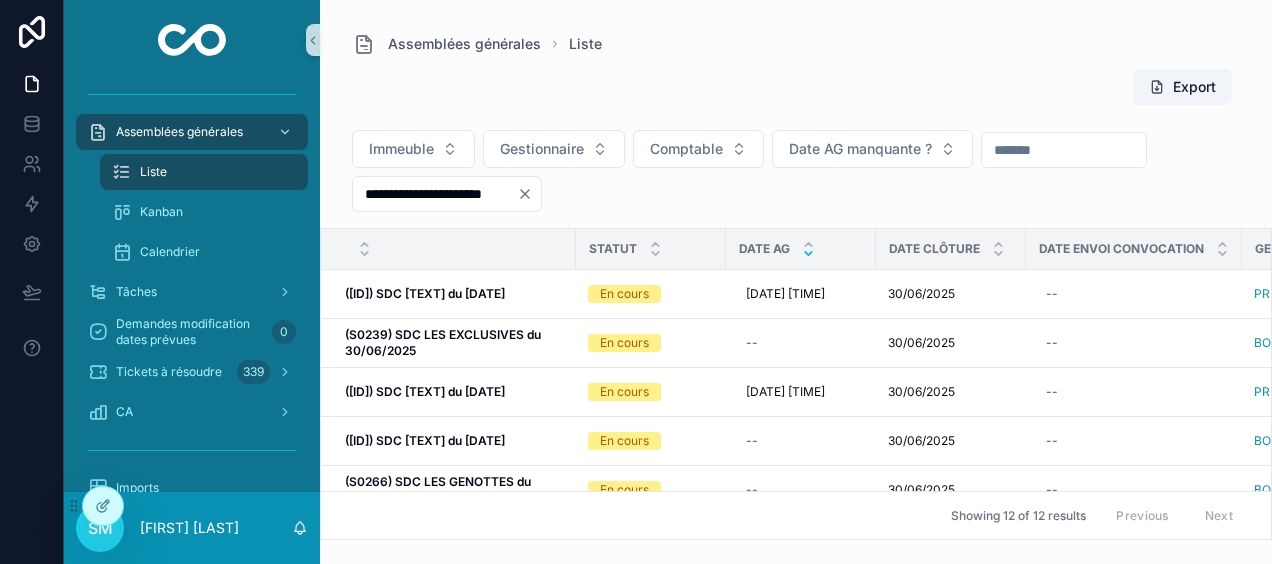 click 